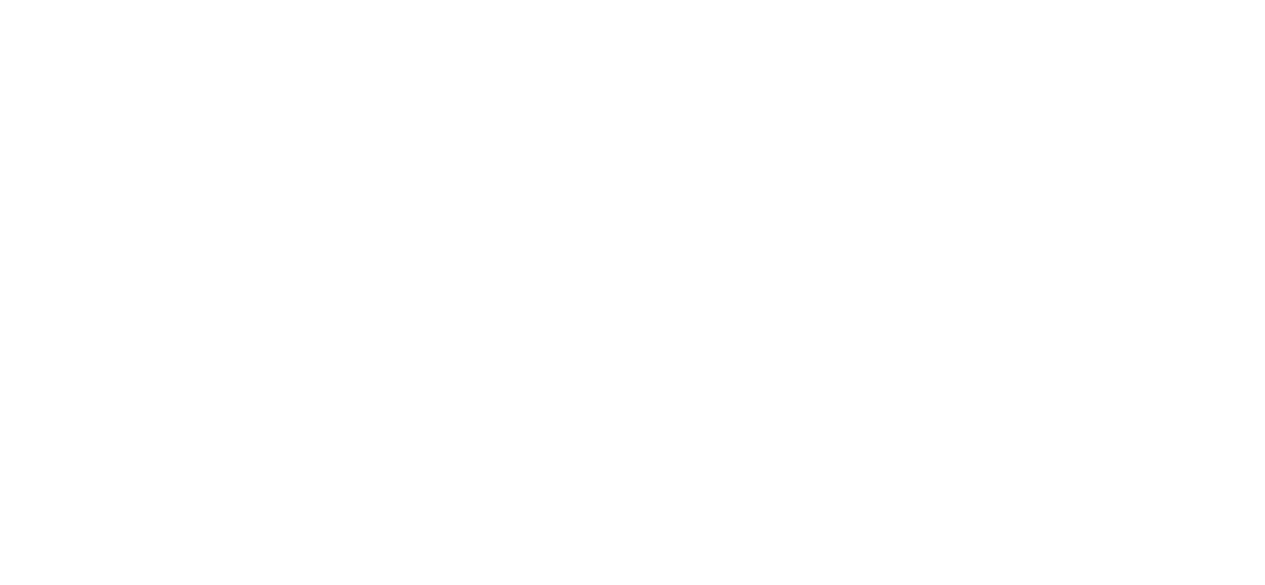 scroll, scrollTop: 0, scrollLeft: 0, axis: both 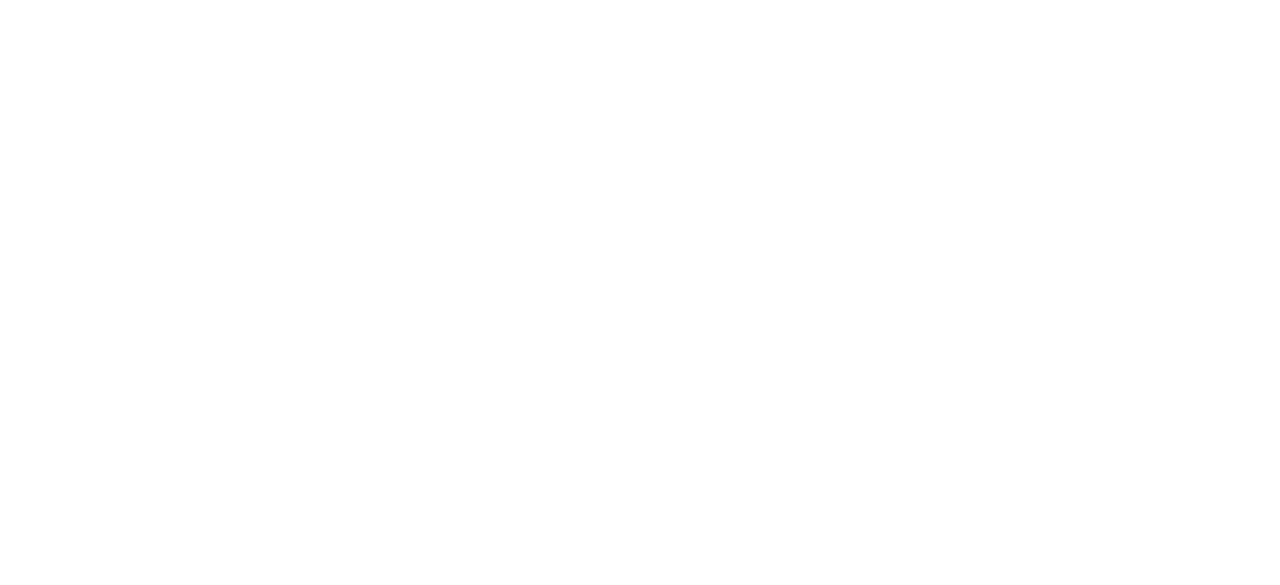 select on "Song" 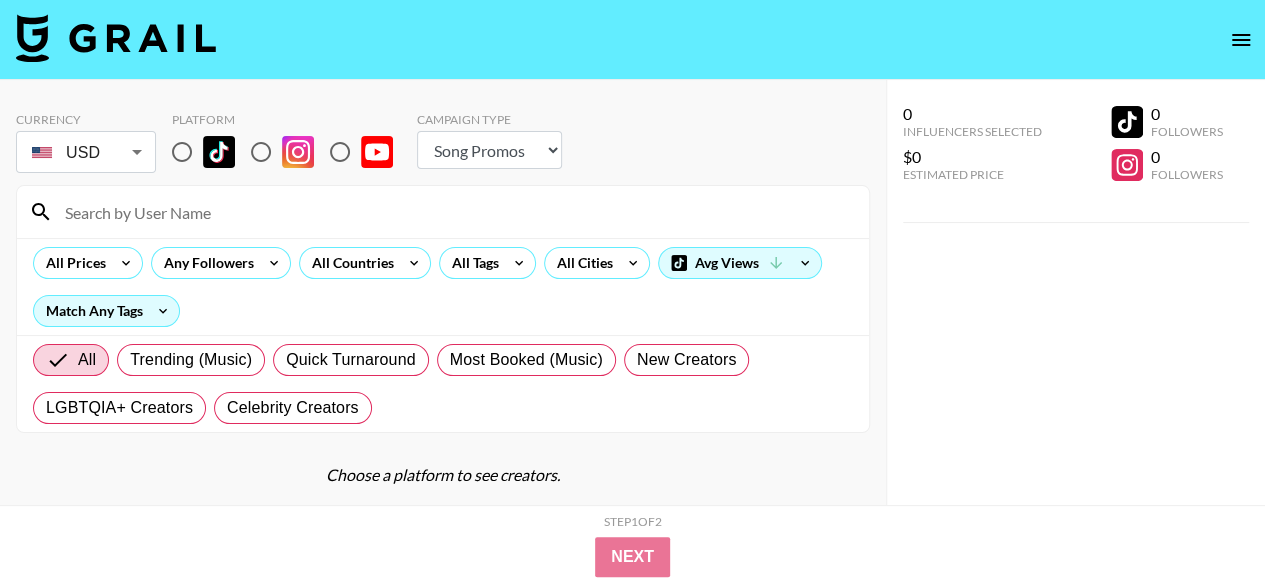 scroll, scrollTop: 62, scrollLeft: 0, axis: vertical 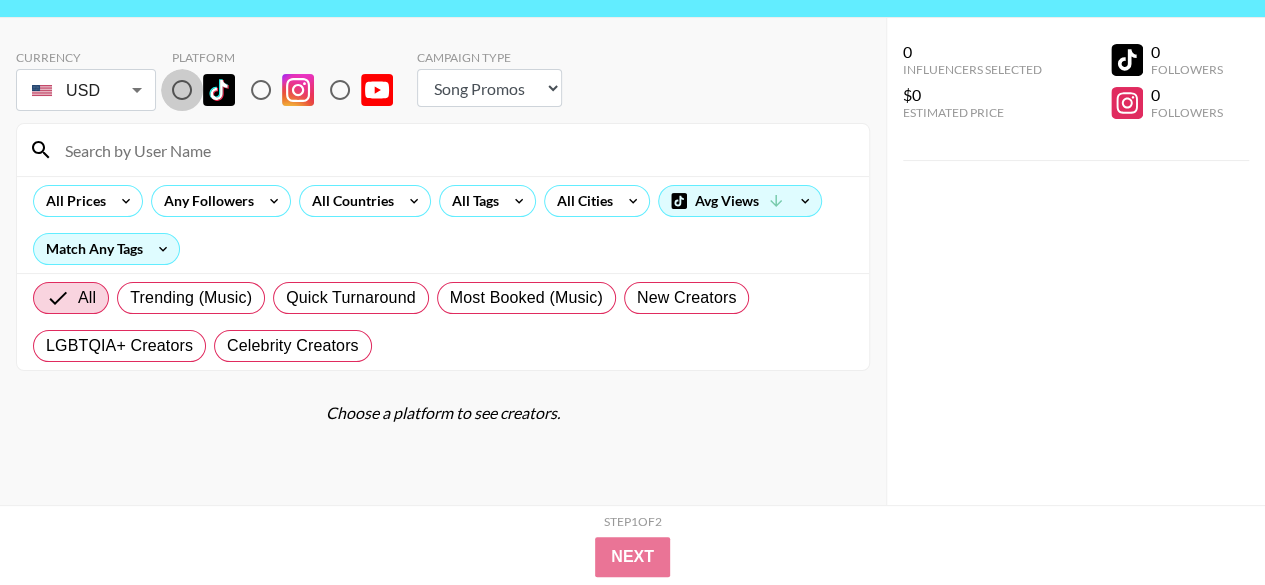 click at bounding box center (182, 90) 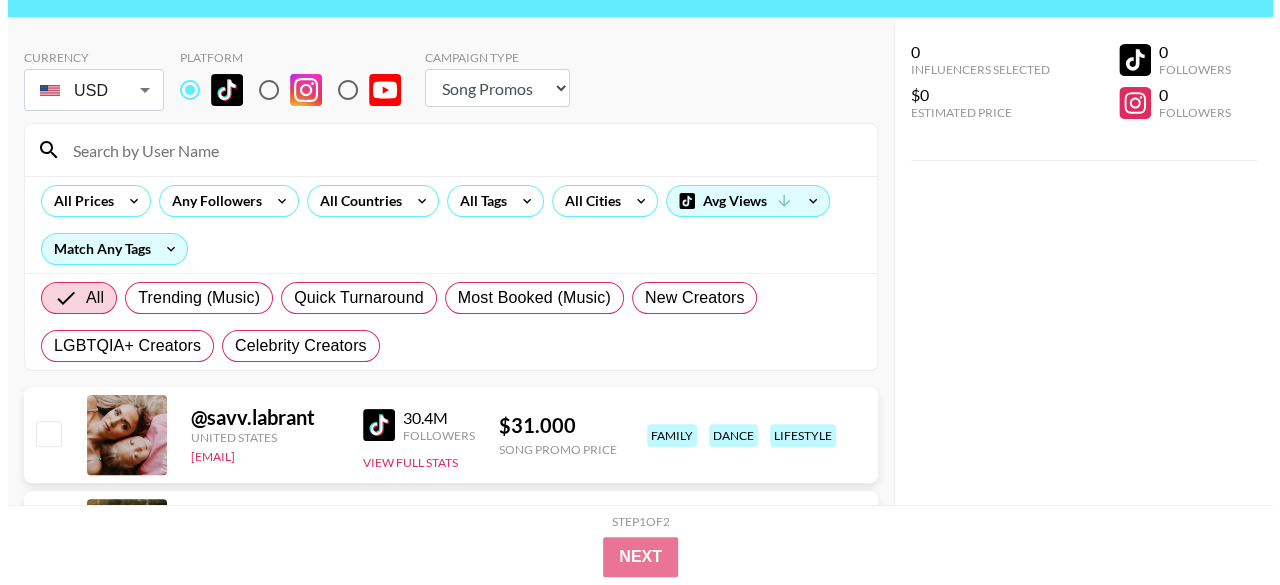 scroll, scrollTop: 0, scrollLeft: 0, axis: both 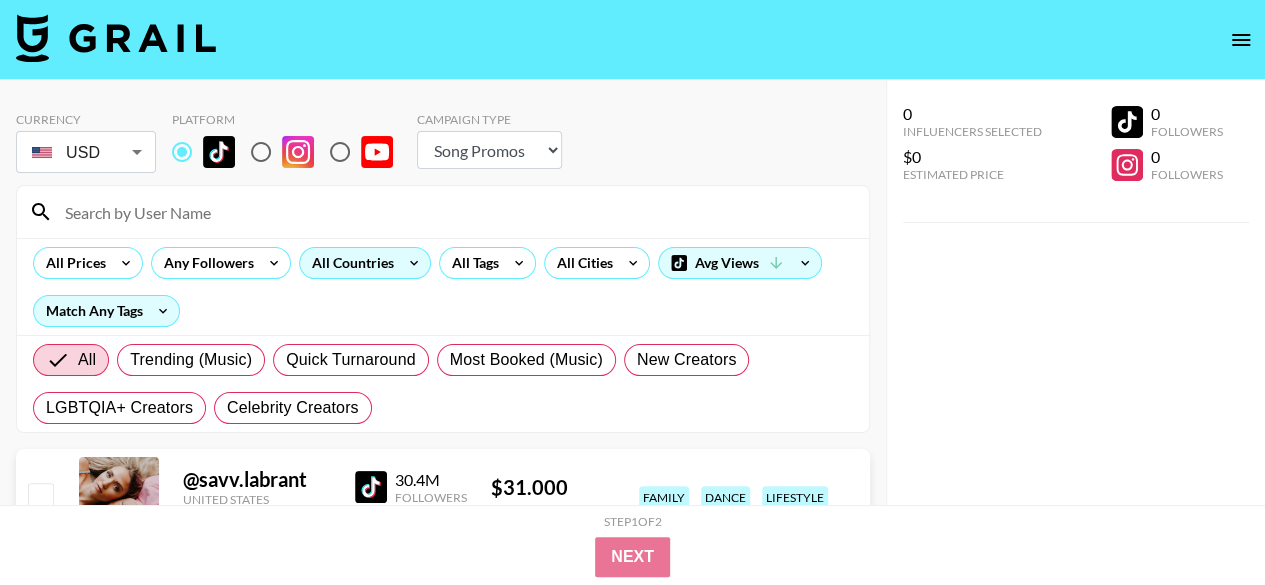 click 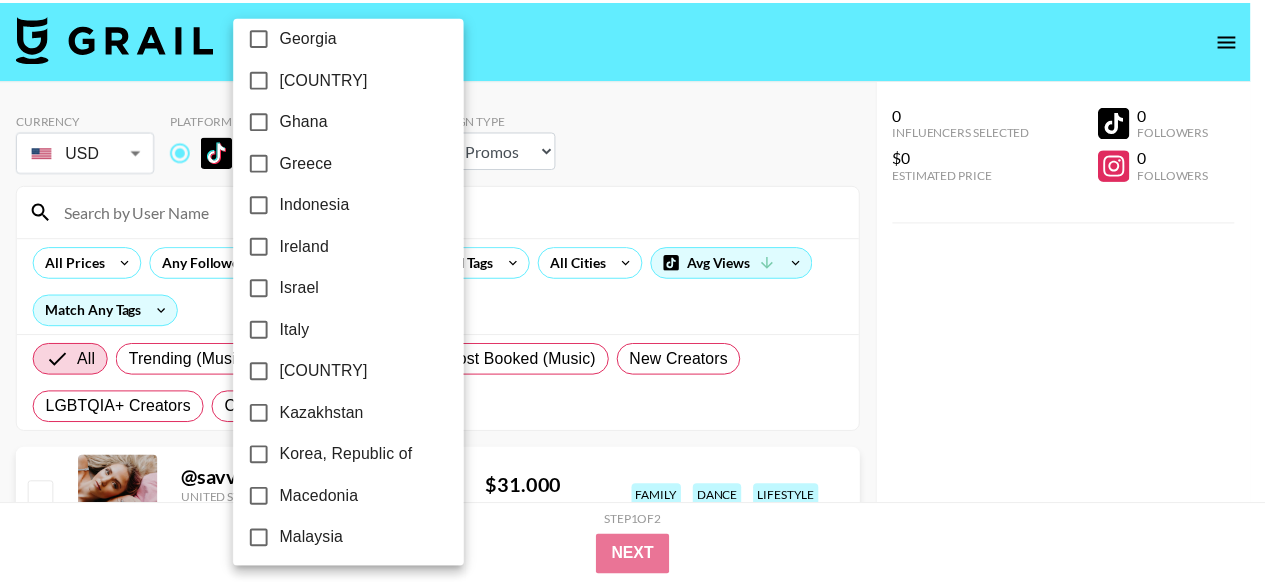 scroll, scrollTop: 739, scrollLeft: 0, axis: vertical 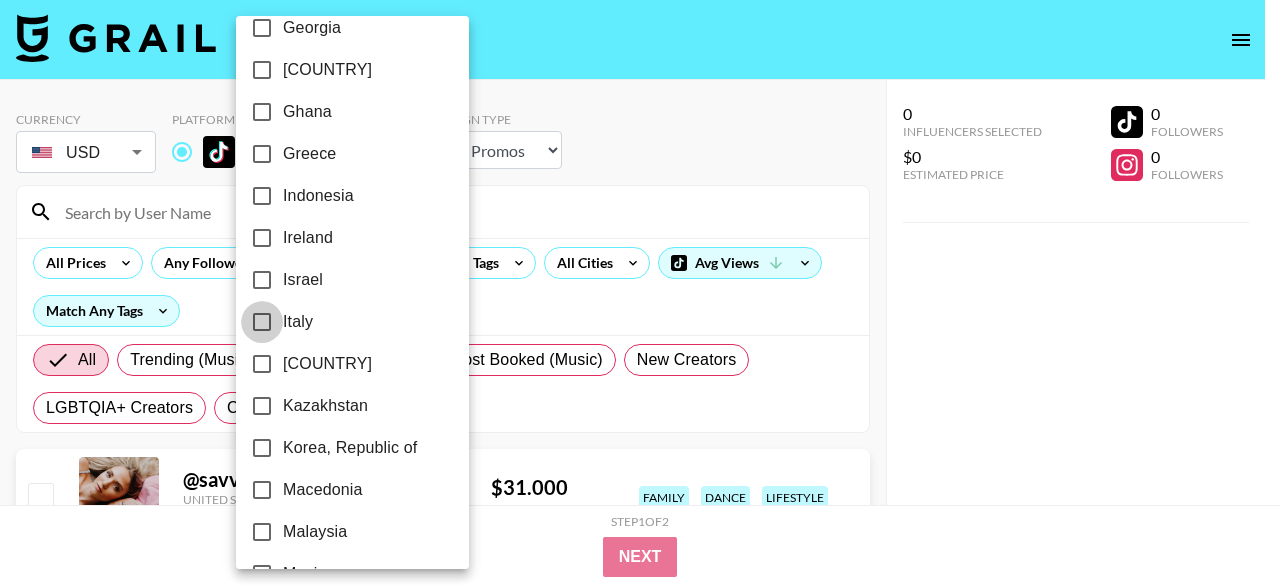 click on "Italy" at bounding box center [262, 322] 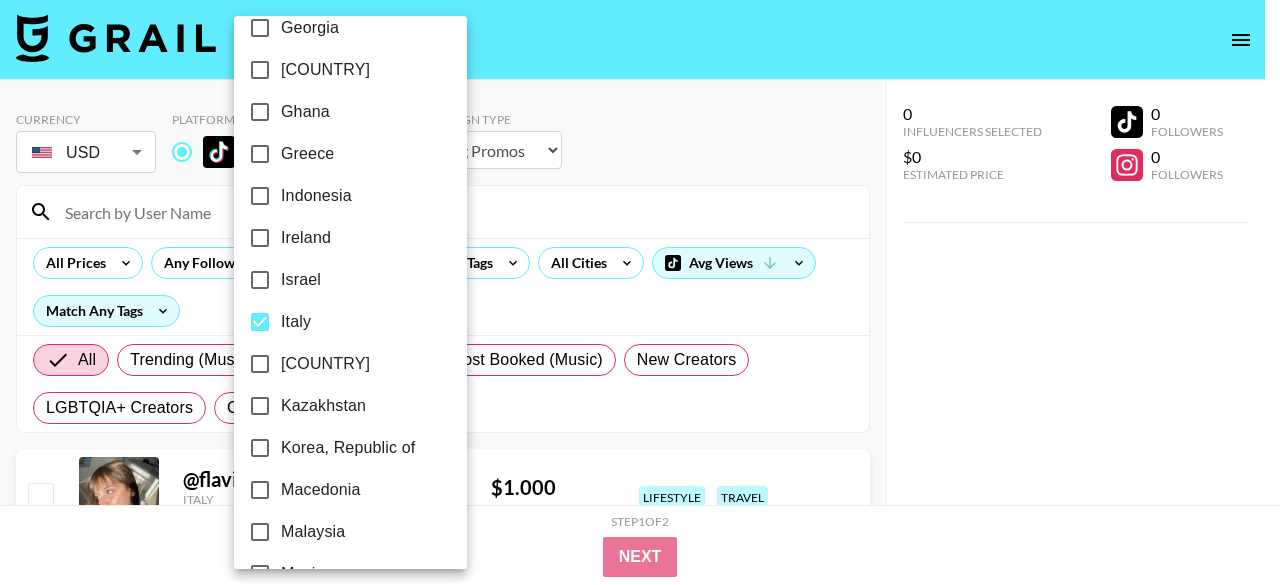 click at bounding box center [640, 292] 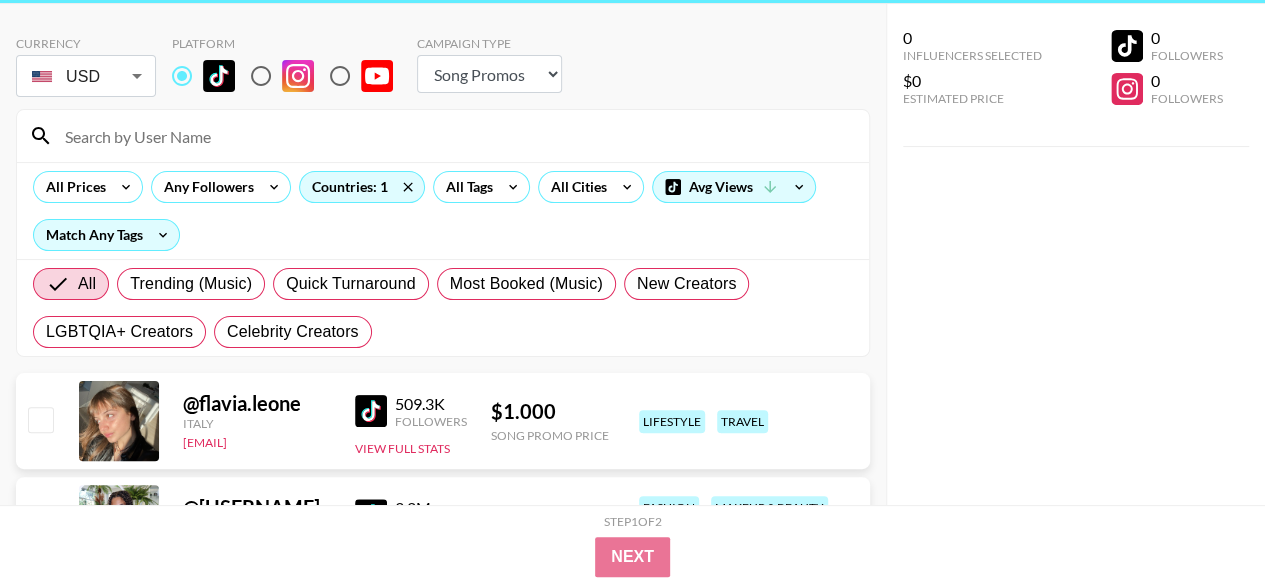 scroll, scrollTop: 0, scrollLeft: 0, axis: both 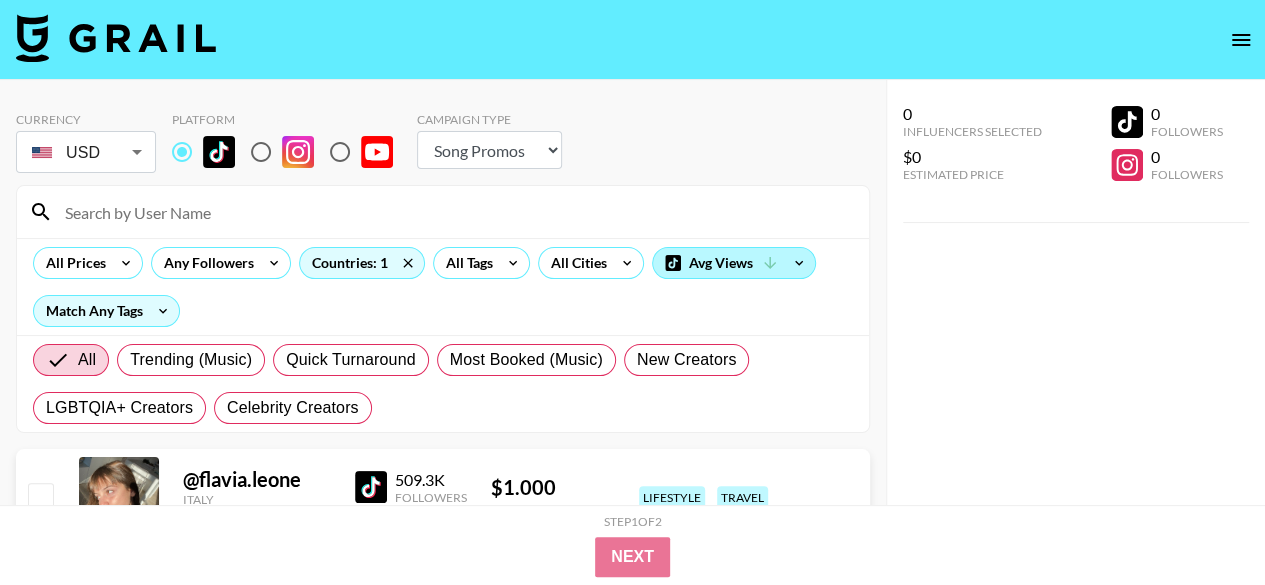 click on "Avg Views" at bounding box center [734, 263] 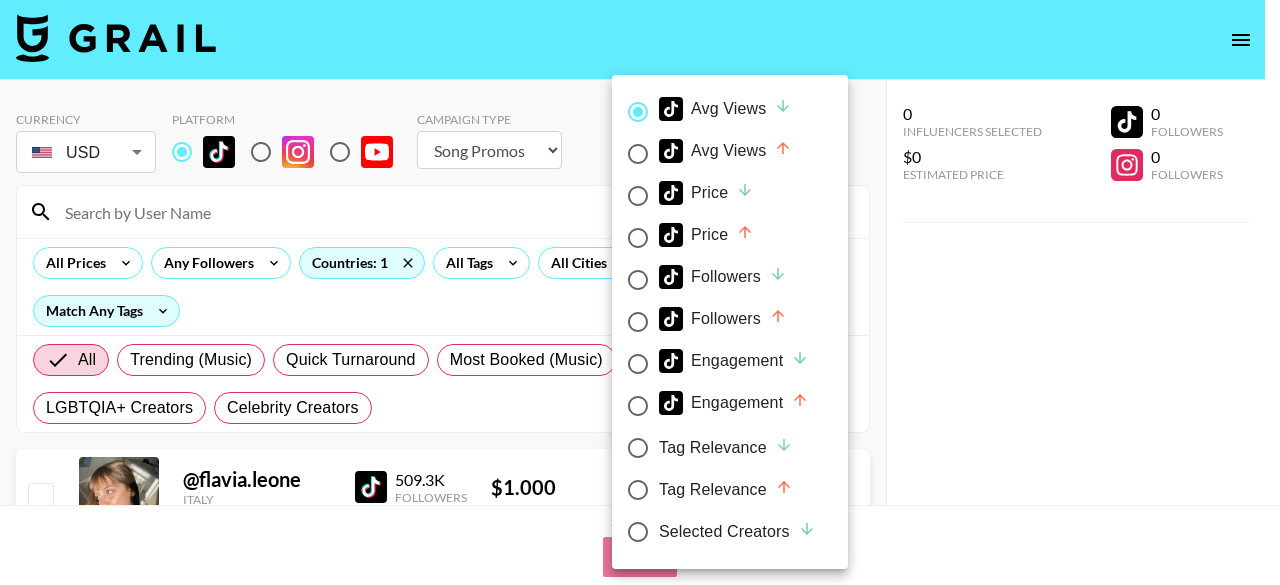 click on "Engagement" at bounding box center (734, 361) 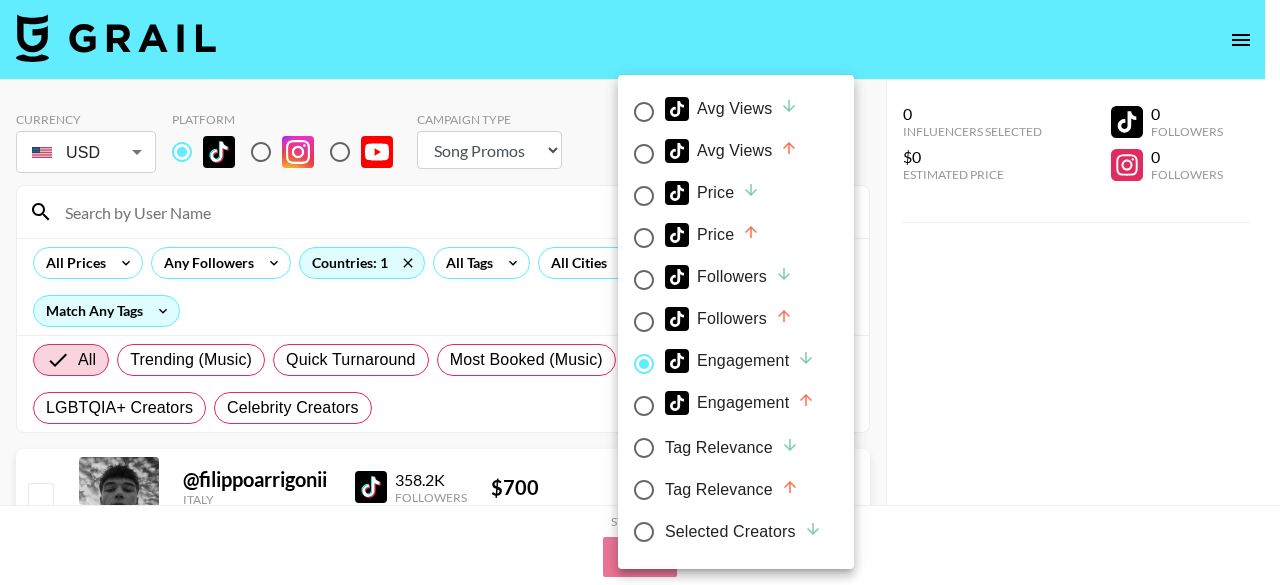 click at bounding box center [640, 292] 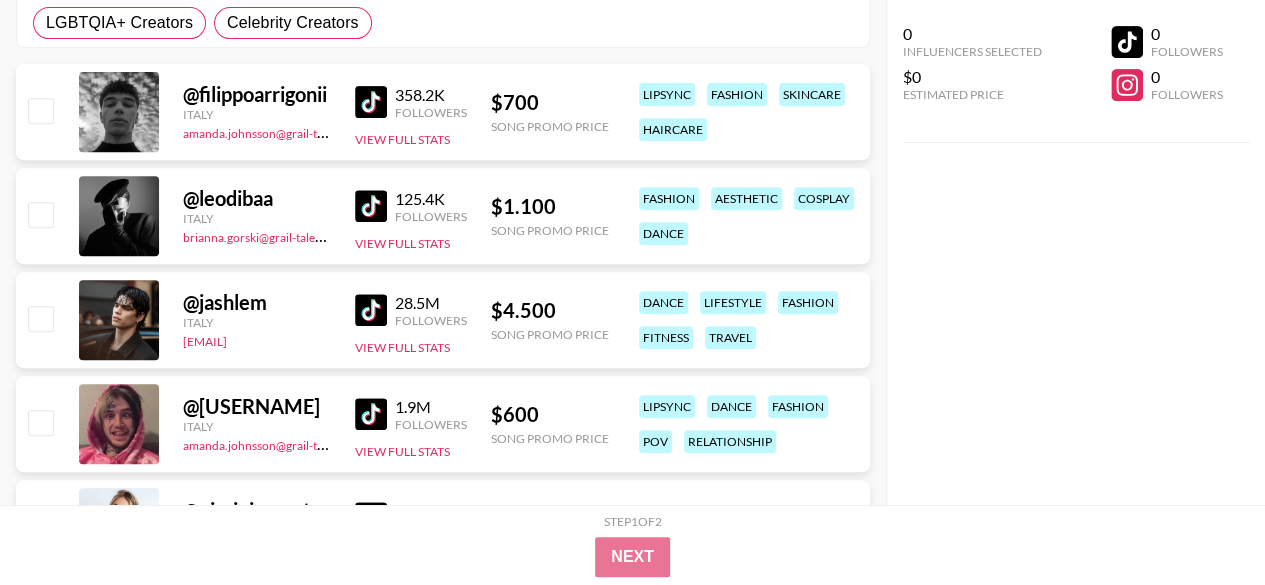 scroll, scrollTop: 384, scrollLeft: 0, axis: vertical 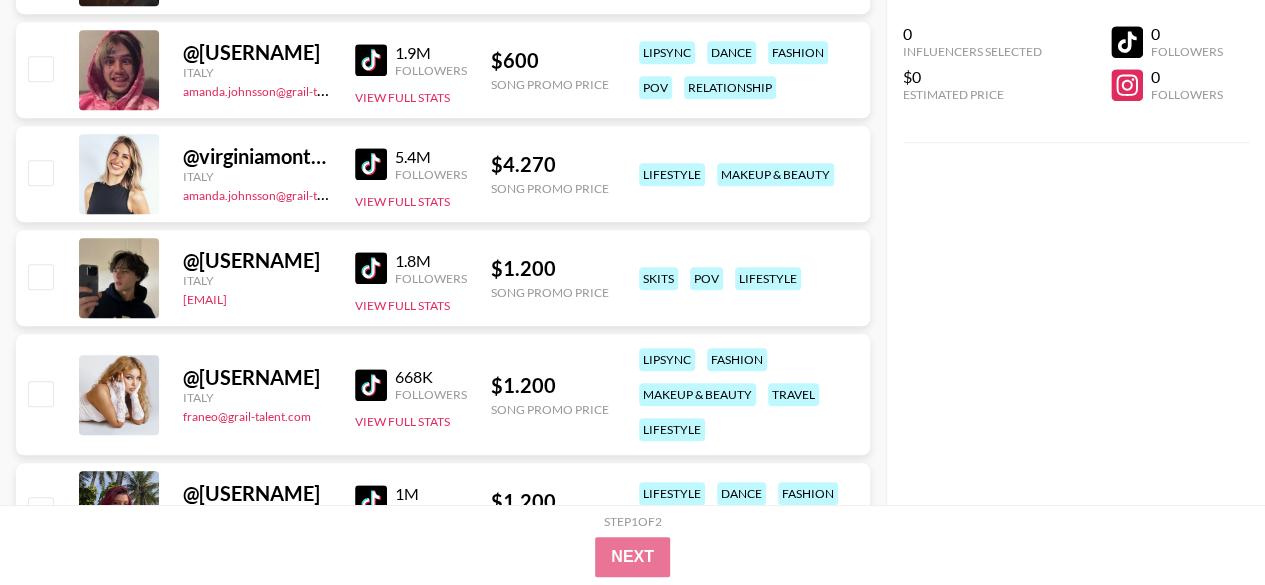 drag, startPoint x: 381, startPoint y: 305, endPoint x: 362, endPoint y: 252, distance: 56.302753 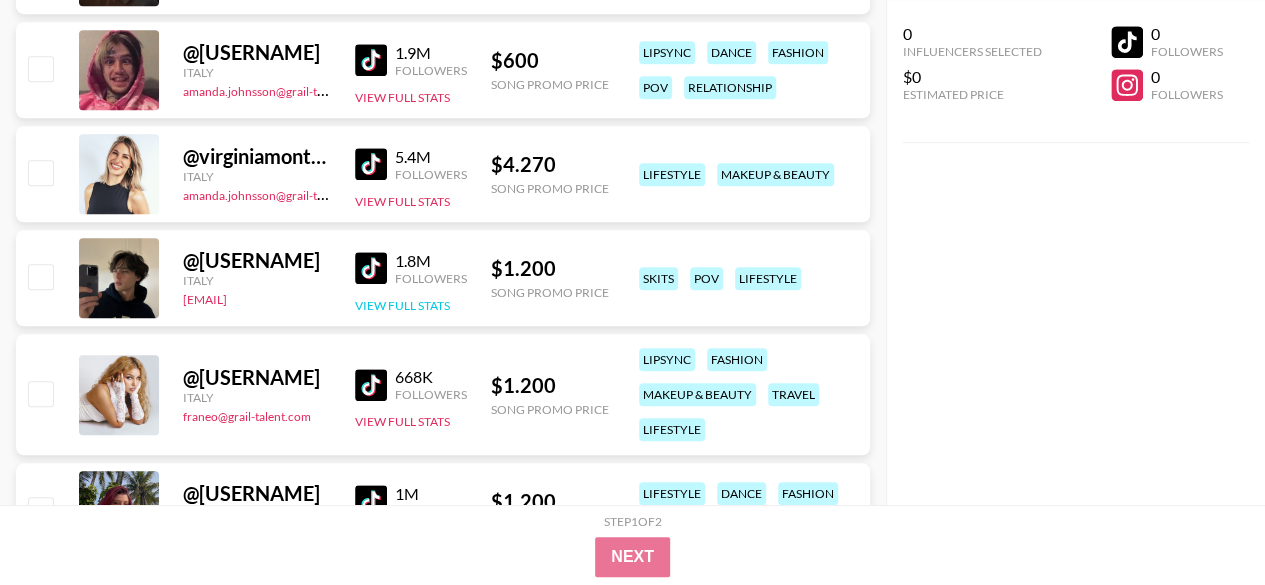 click on "View Full Stats" at bounding box center (402, 305) 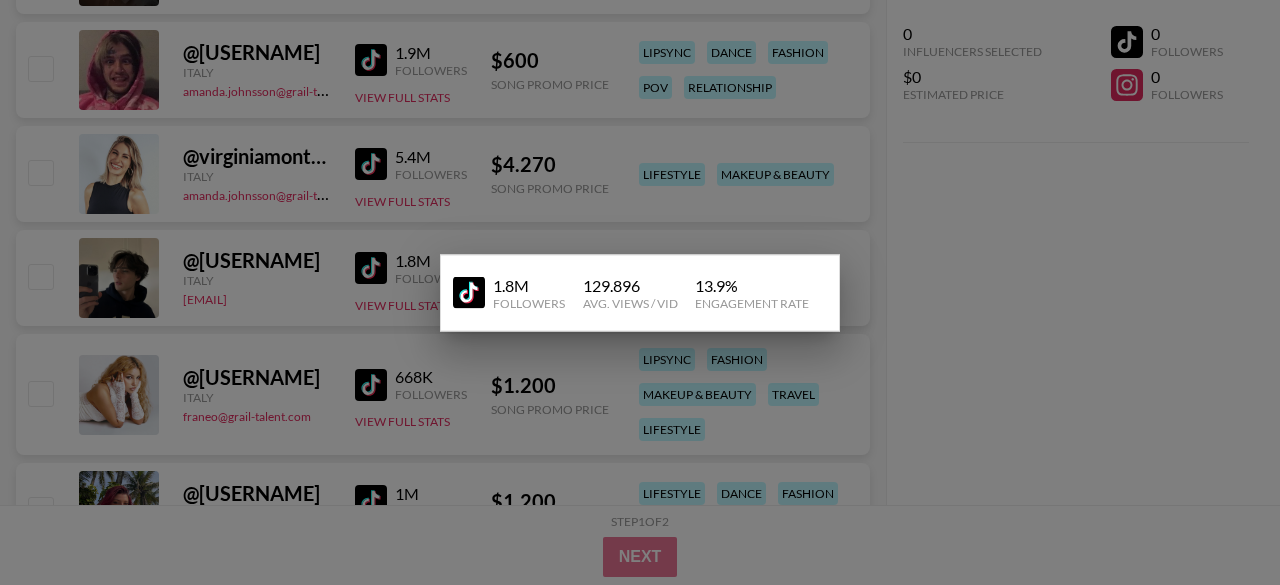 click at bounding box center (640, 292) 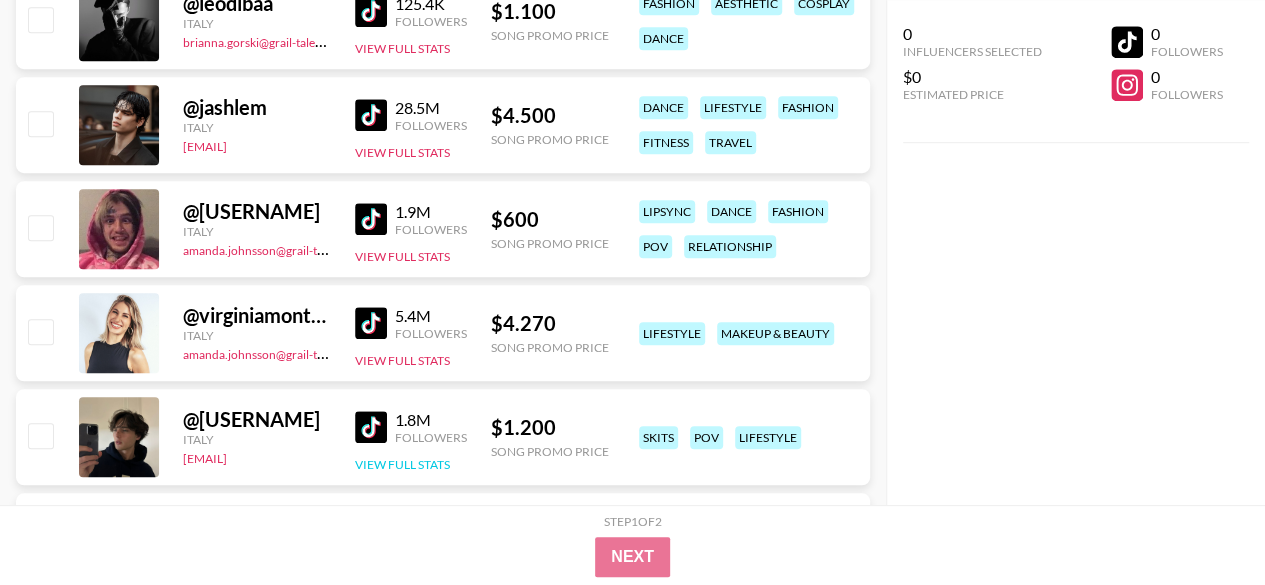 scroll, scrollTop: 578, scrollLeft: 0, axis: vertical 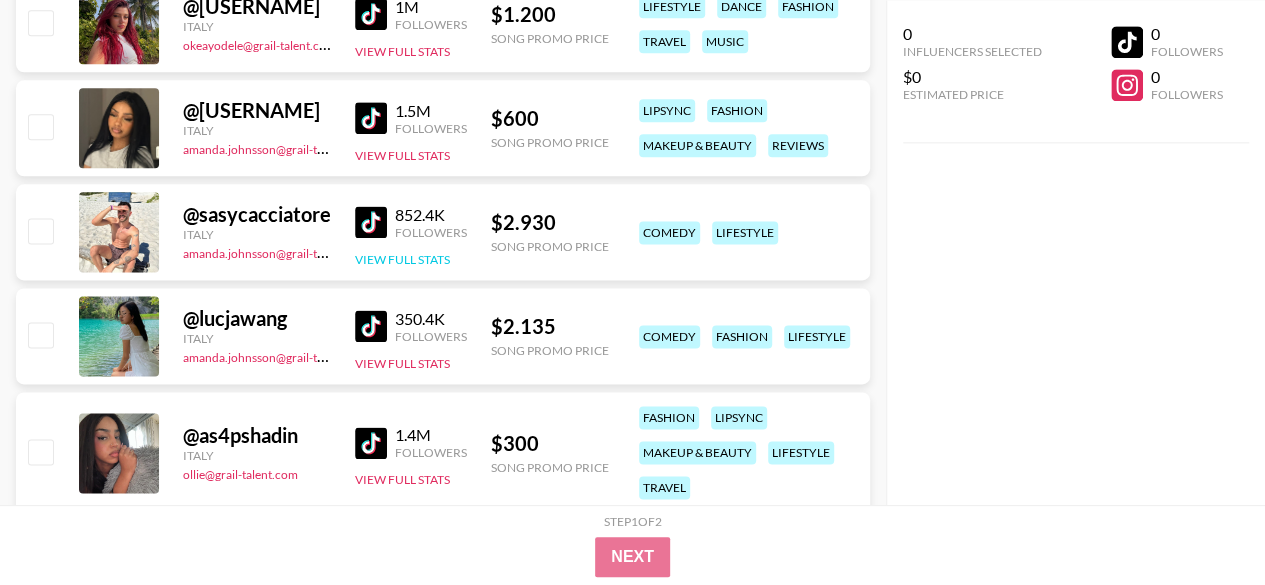 click on "View Full Stats" at bounding box center [402, 259] 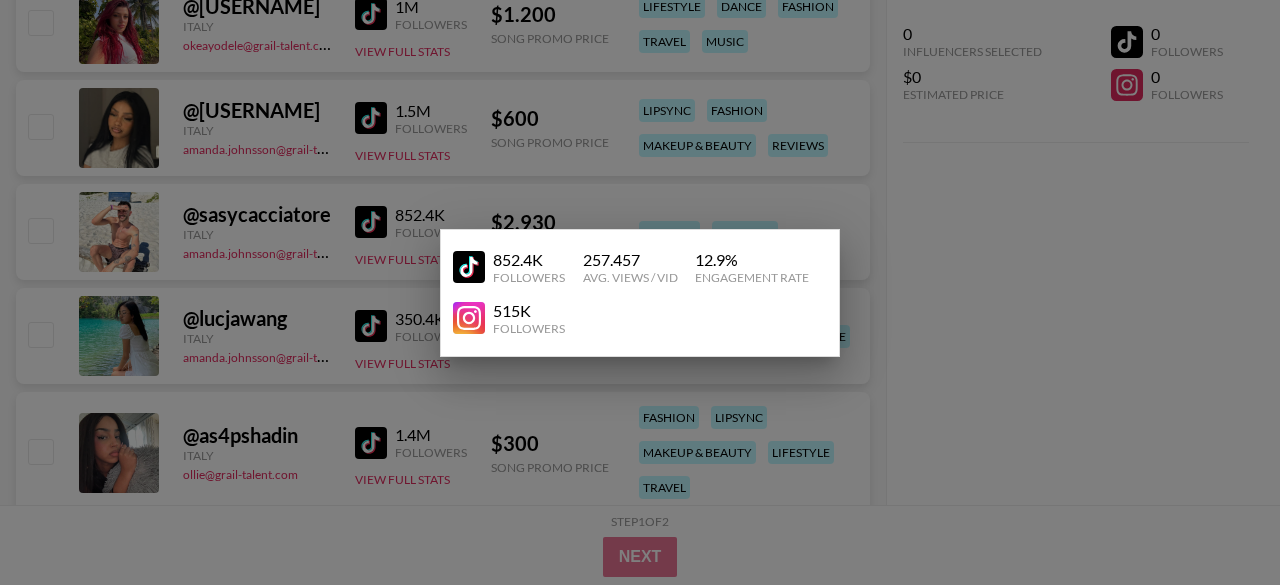click at bounding box center [640, 292] 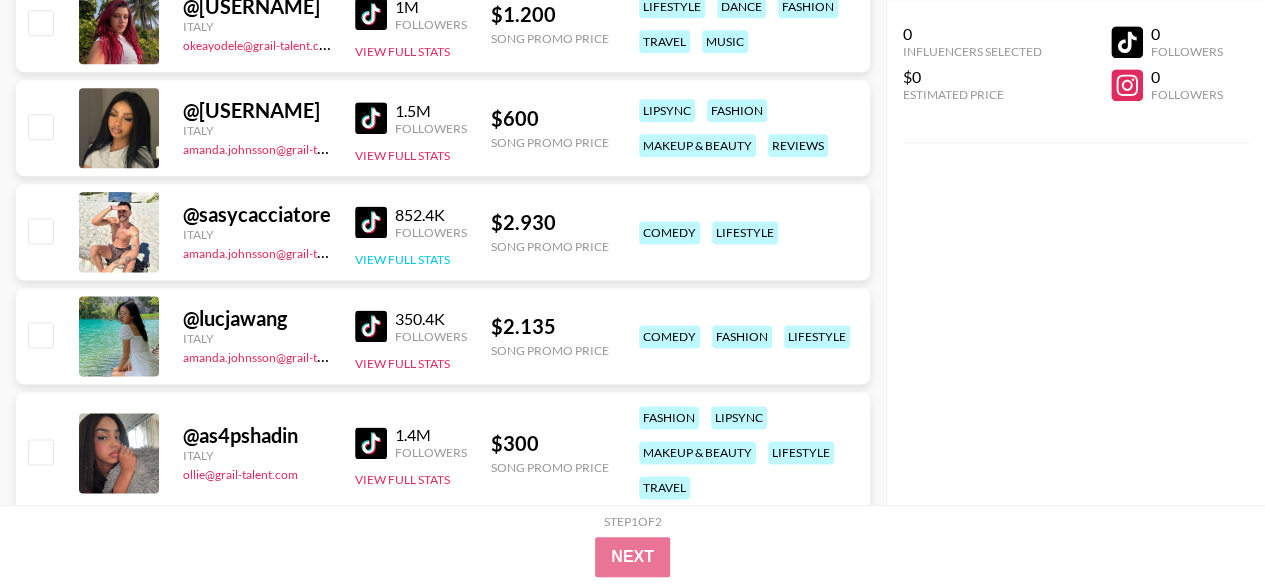 click on "View Full Stats" at bounding box center [402, 259] 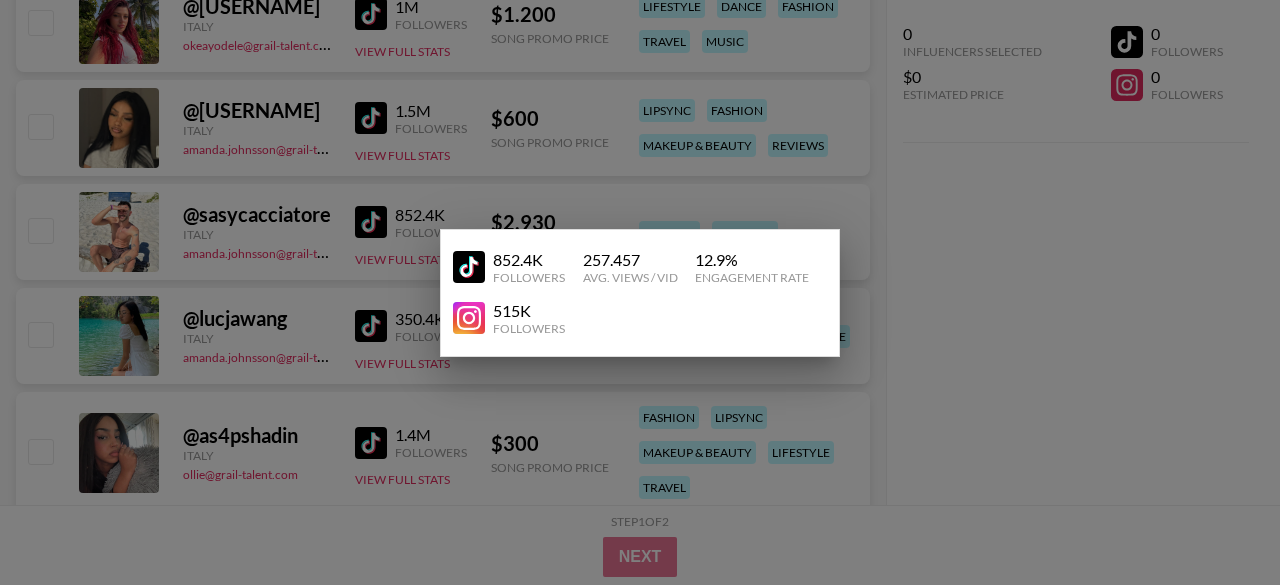 click at bounding box center (640, 292) 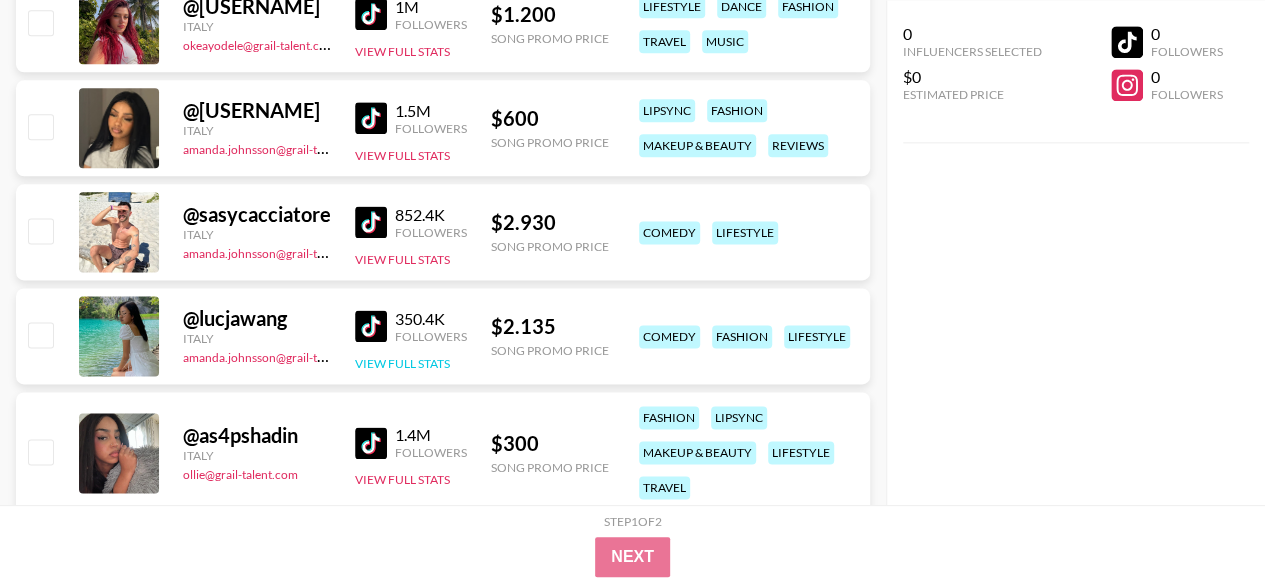click on "View Full Stats" at bounding box center (402, 363) 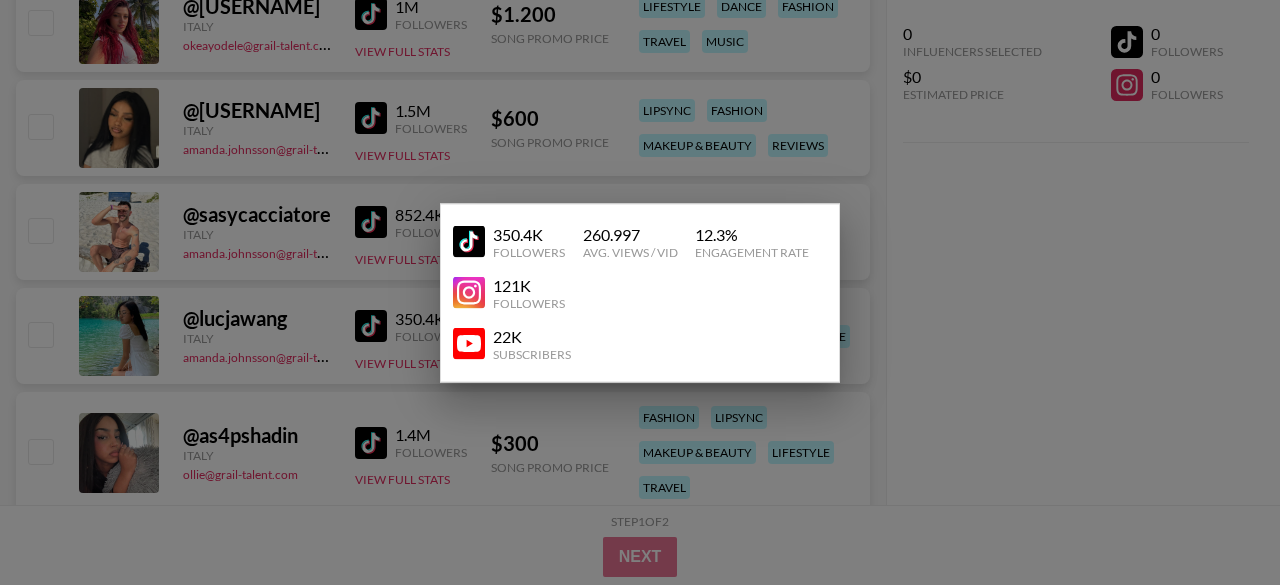 click at bounding box center [640, 292] 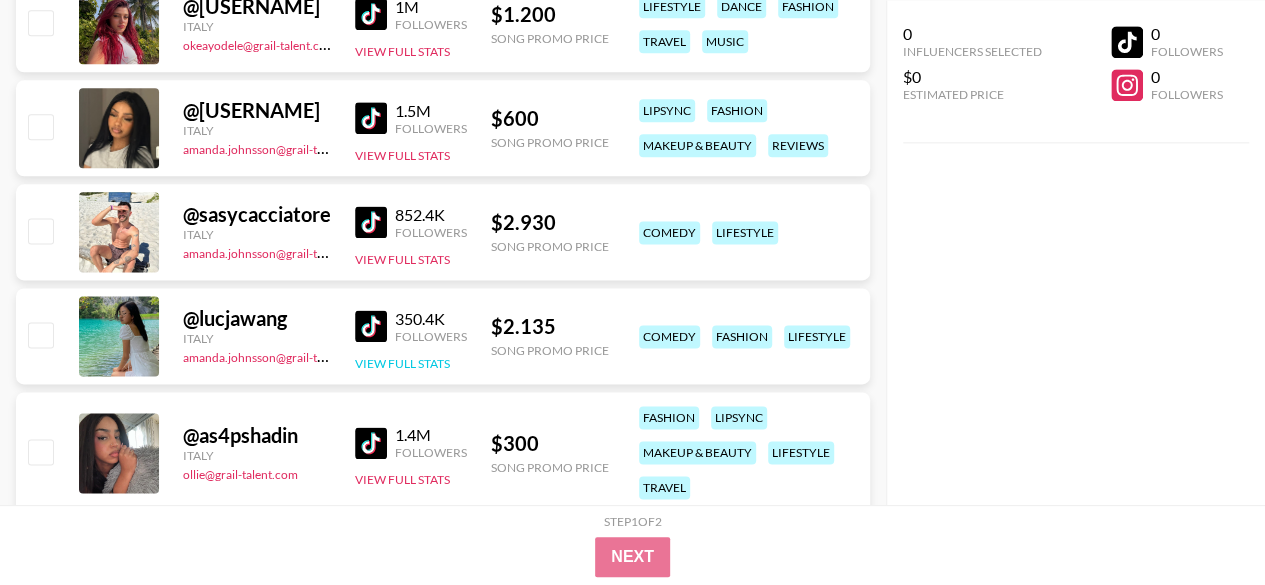 scroll, scrollTop: 1389, scrollLeft: 0, axis: vertical 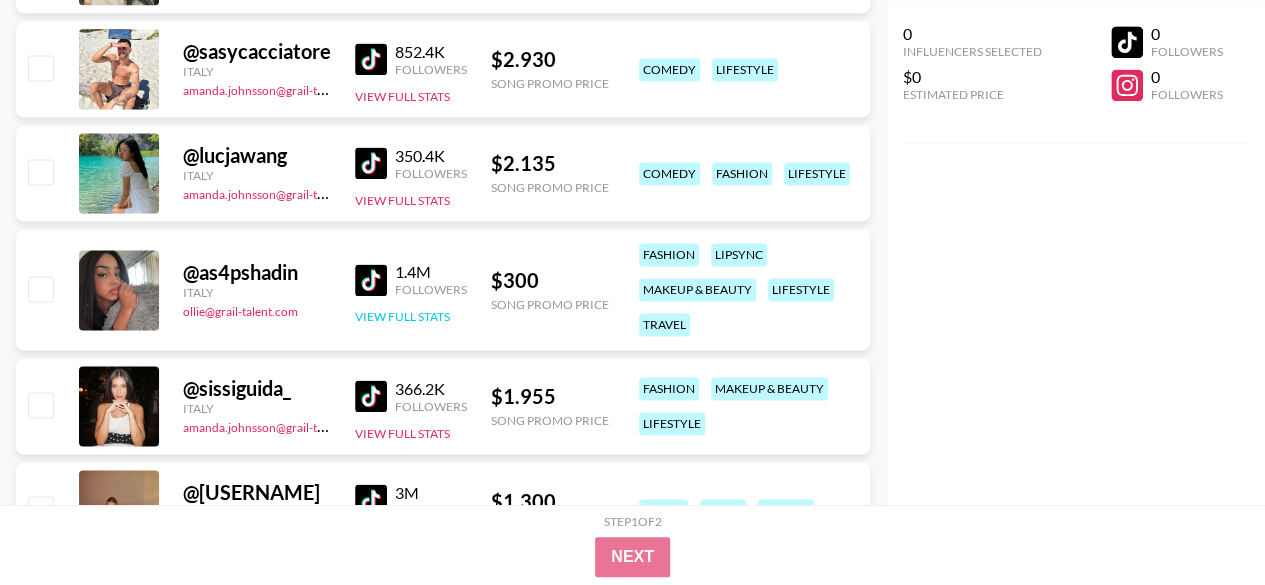 click on "View Full Stats" at bounding box center (402, 316) 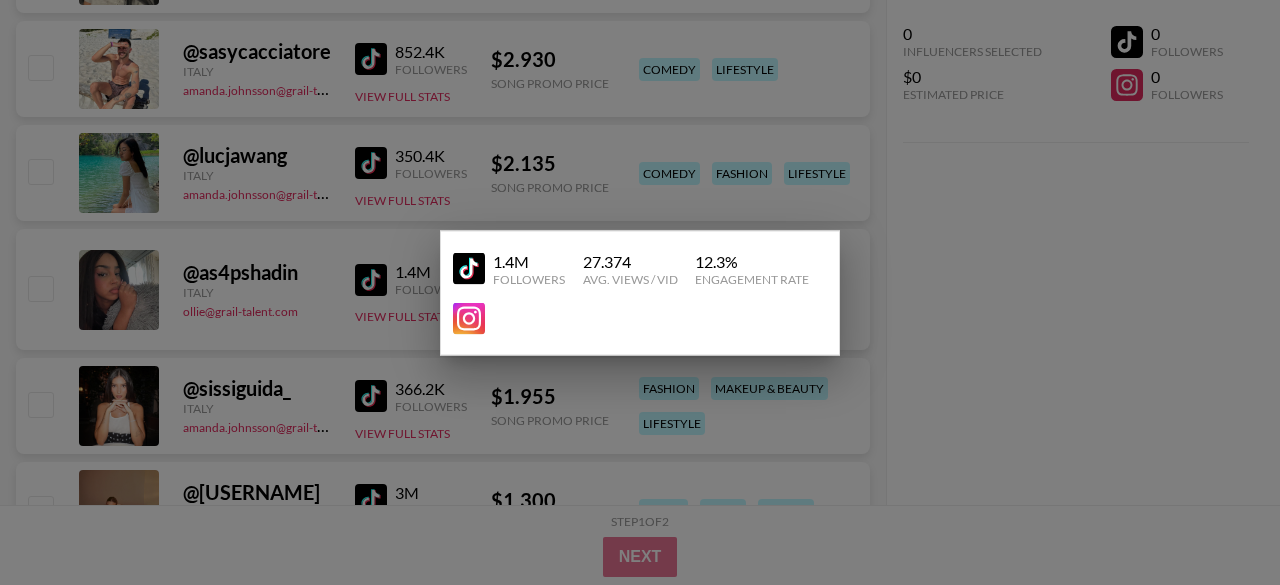 click at bounding box center [640, 292] 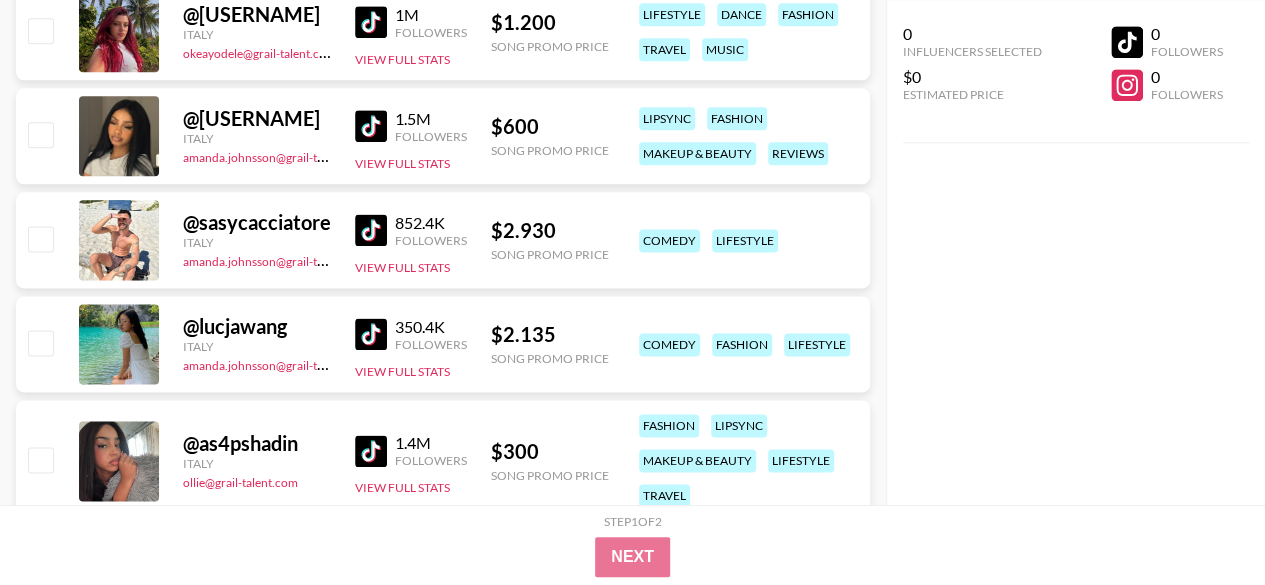 scroll, scrollTop: 1213, scrollLeft: 0, axis: vertical 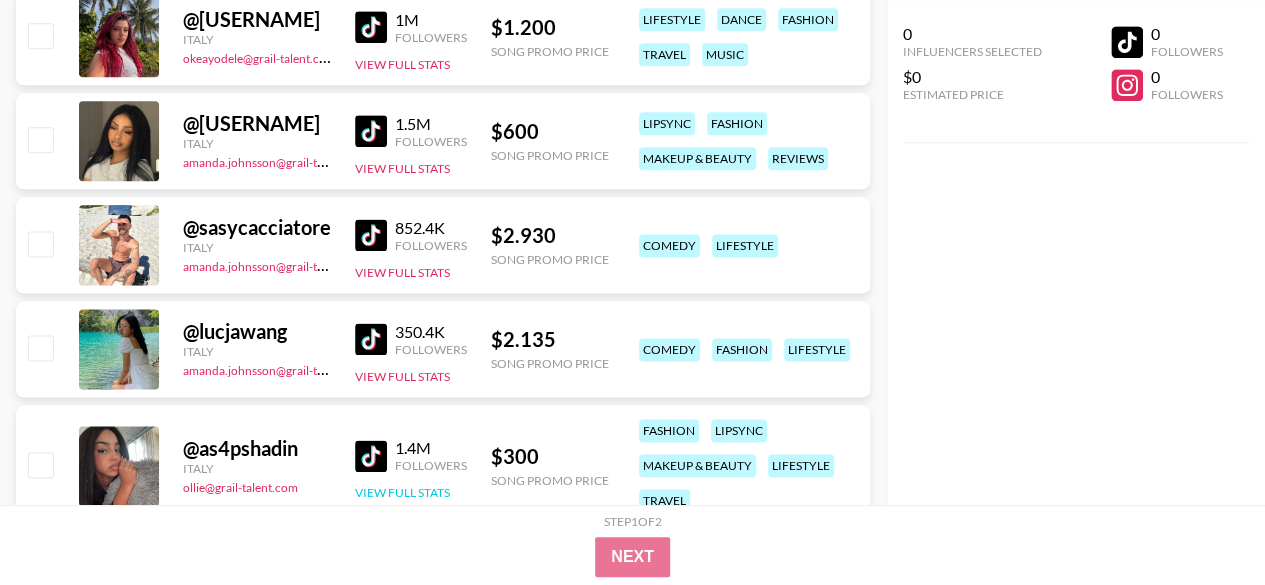 click on "View Full Stats" at bounding box center [402, 492] 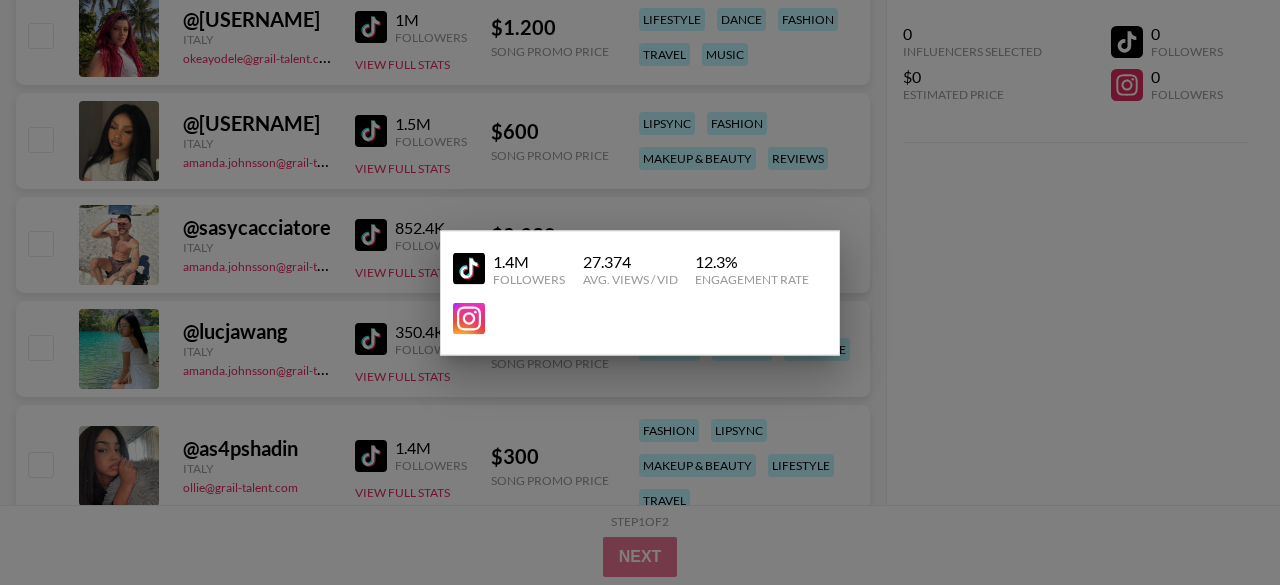click at bounding box center [640, 292] 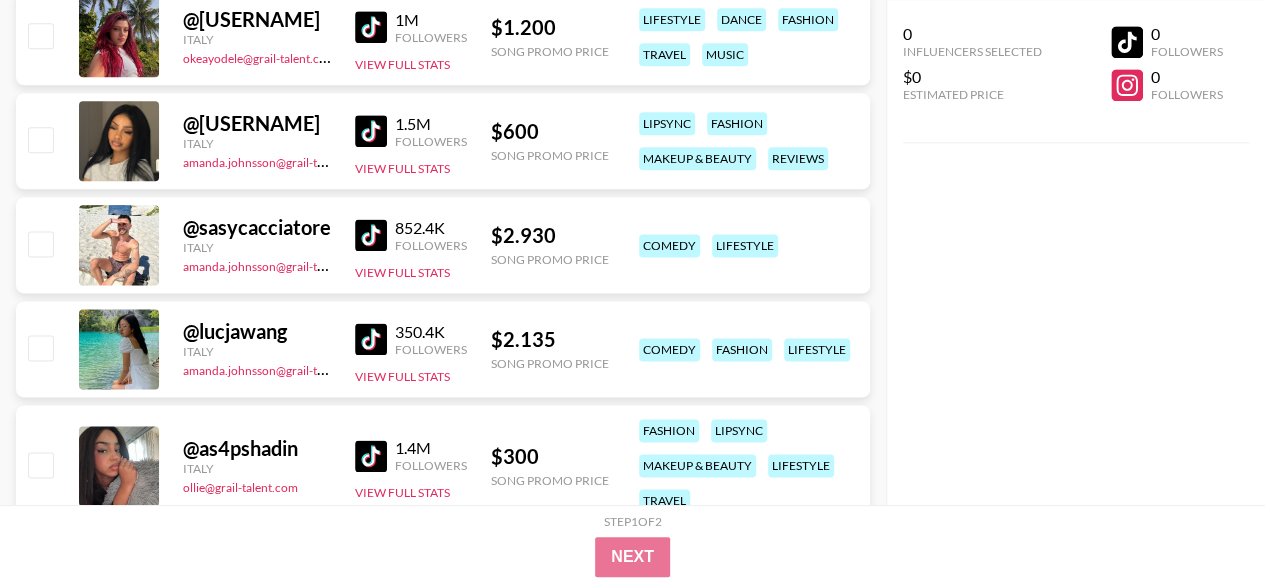 click at bounding box center (371, 456) 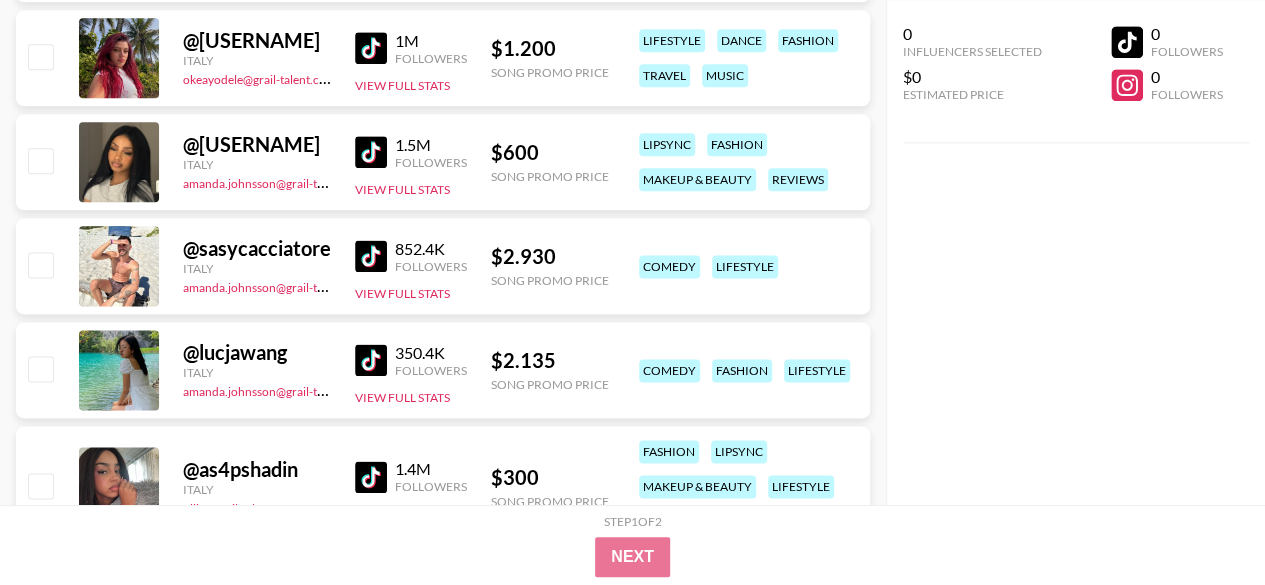 scroll, scrollTop: 1191, scrollLeft: 0, axis: vertical 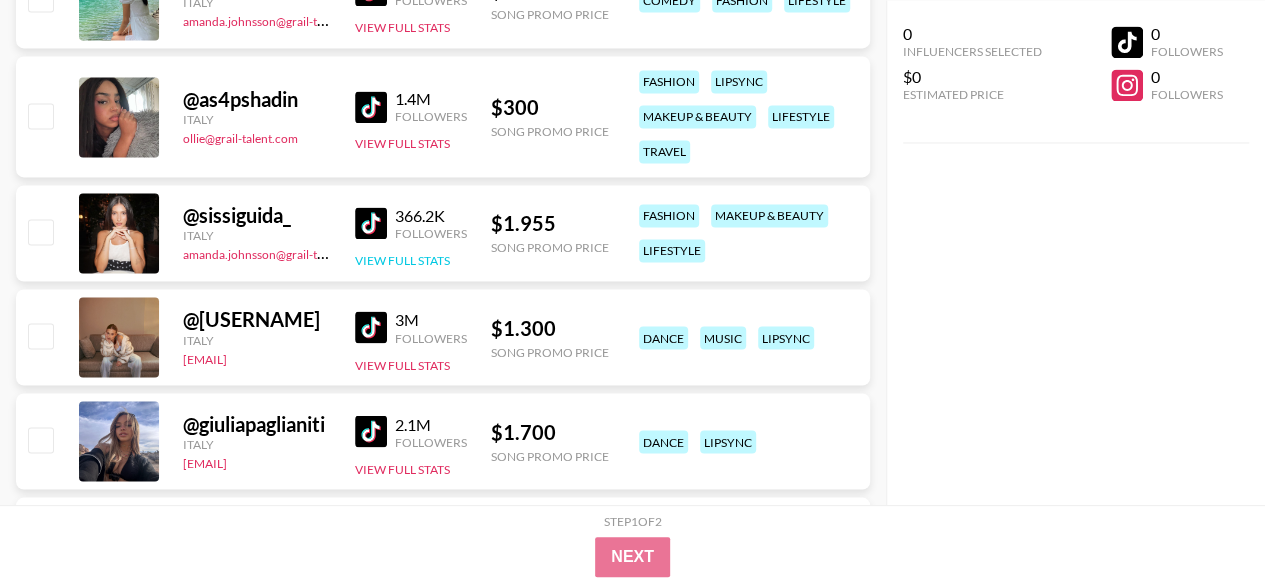 click on "View Full Stats" at bounding box center [402, 260] 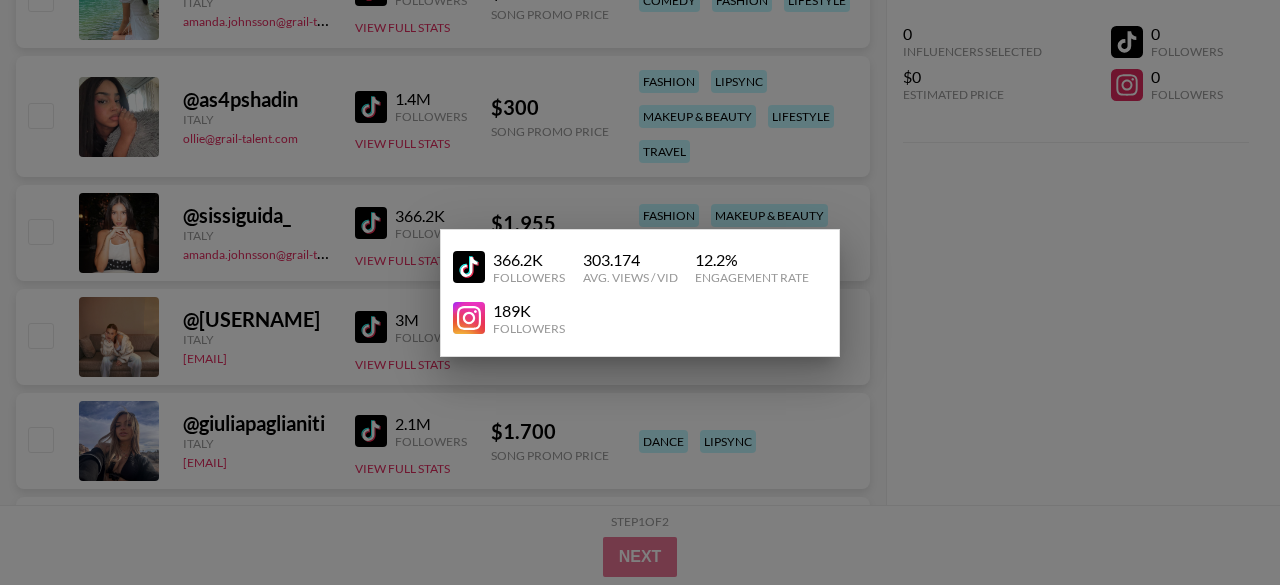 click at bounding box center [640, 292] 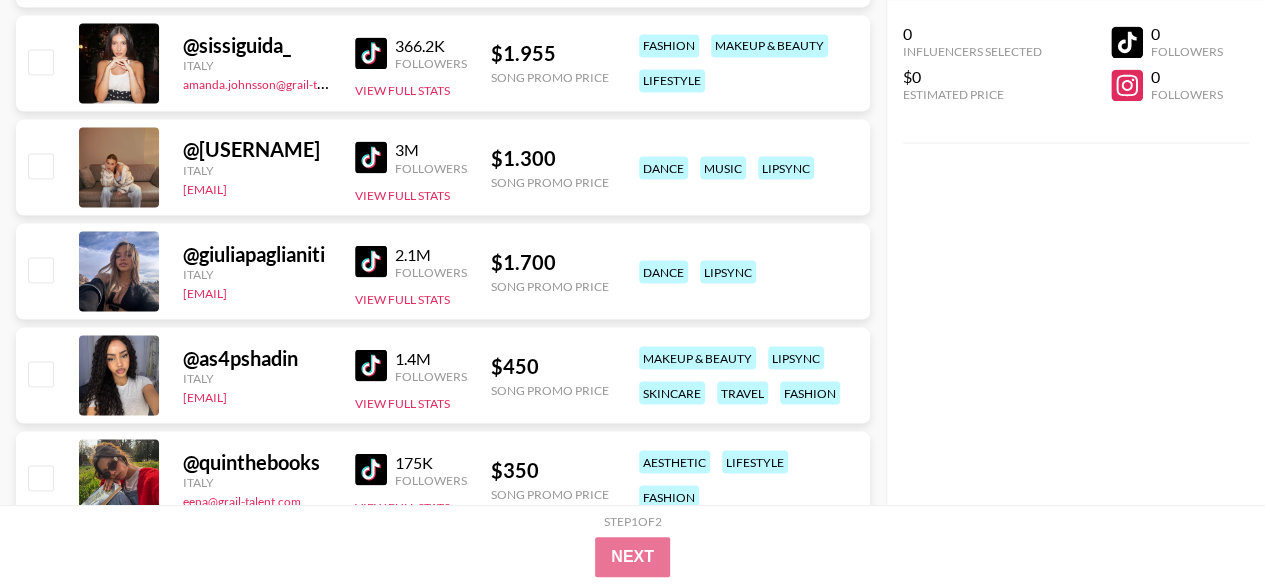 scroll, scrollTop: 1772, scrollLeft: 0, axis: vertical 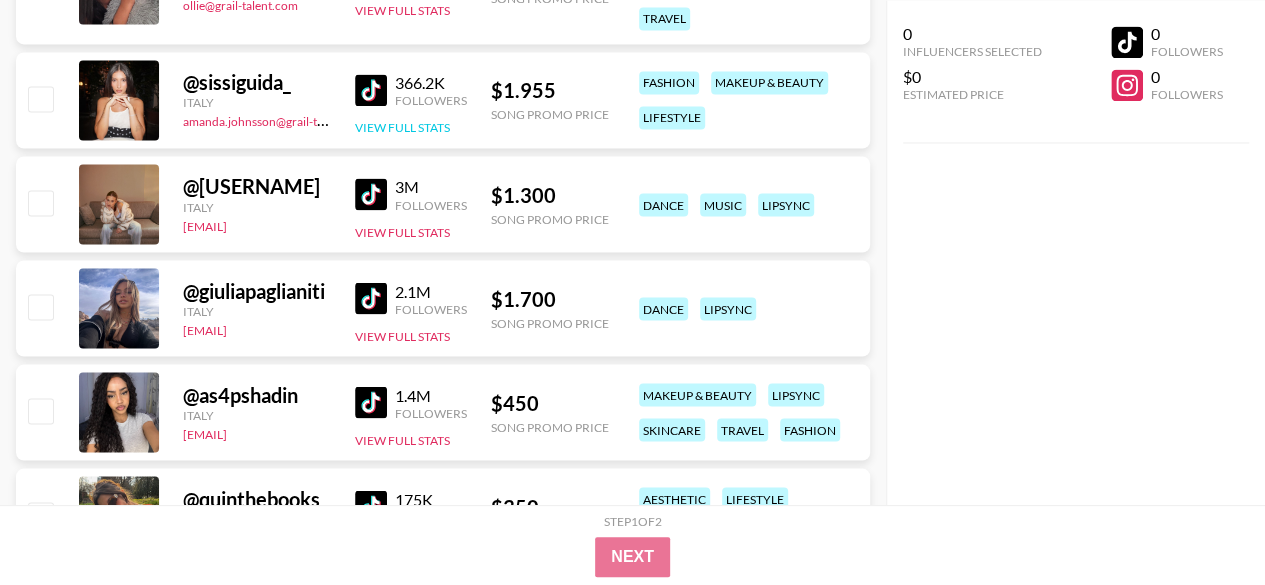 click on "View Full Stats" at bounding box center (402, 127) 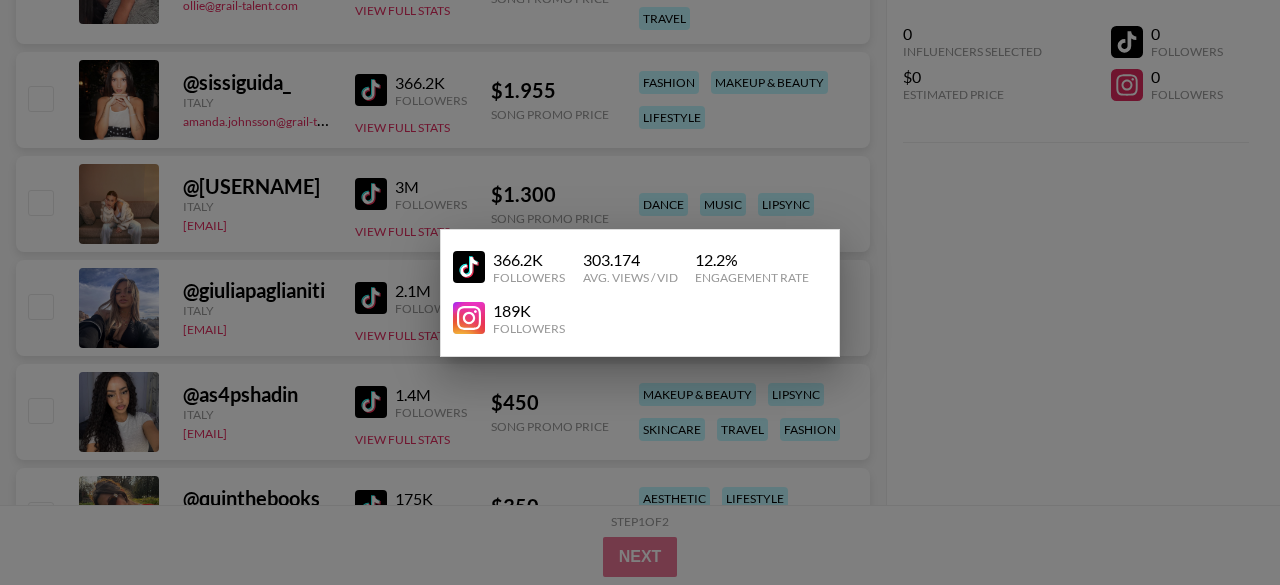 click at bounding box center (640, 292) 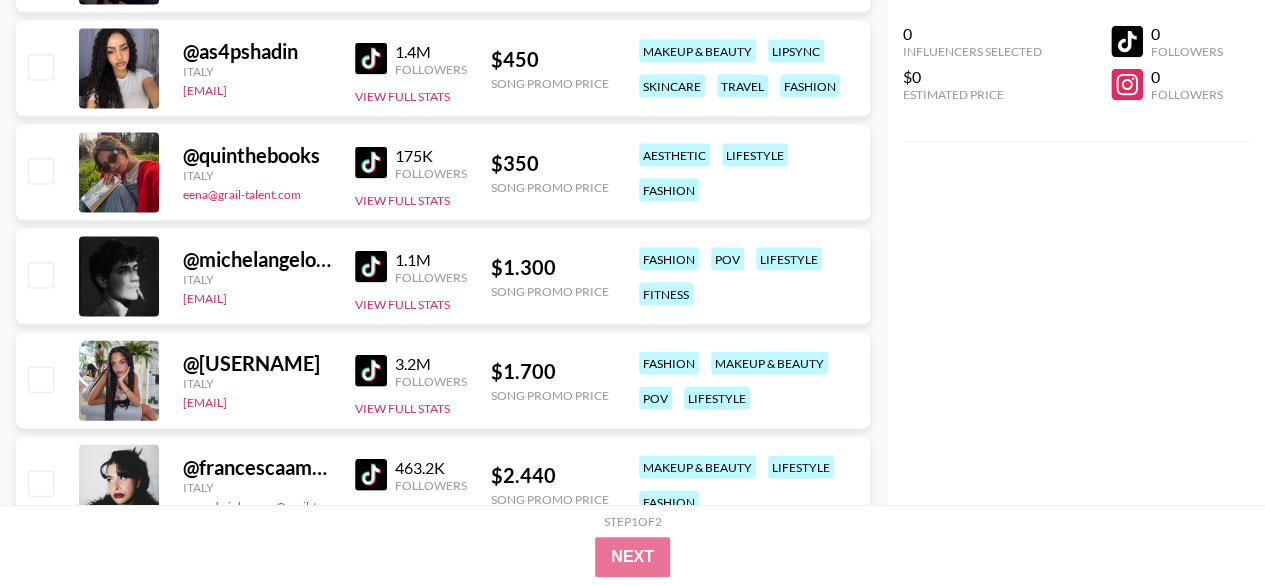 scroll, scrollTop: 2029, scrollLeft: 0, axis: vertical 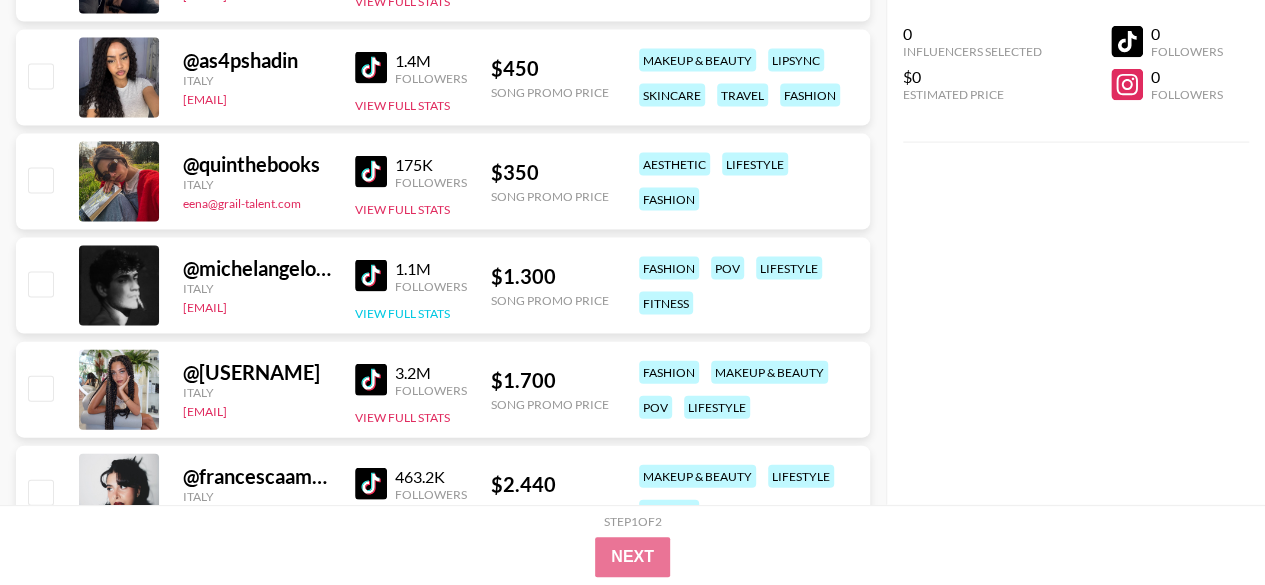 click on "View Full Stats" at bounding box center (402, 313) 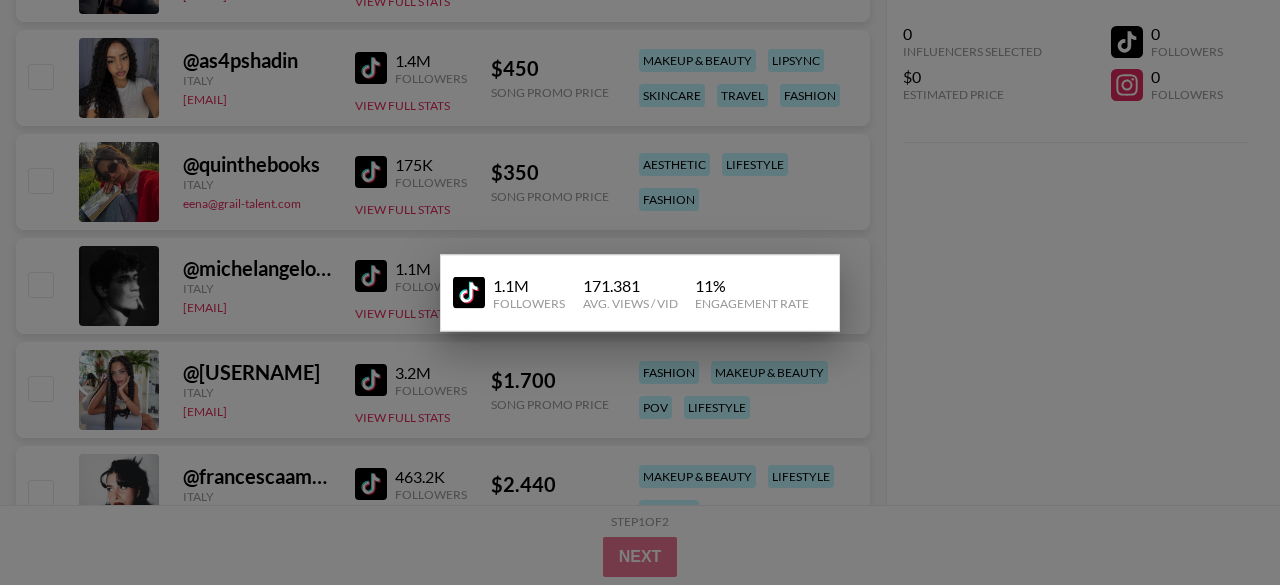 click at bounding box center (640, 292) 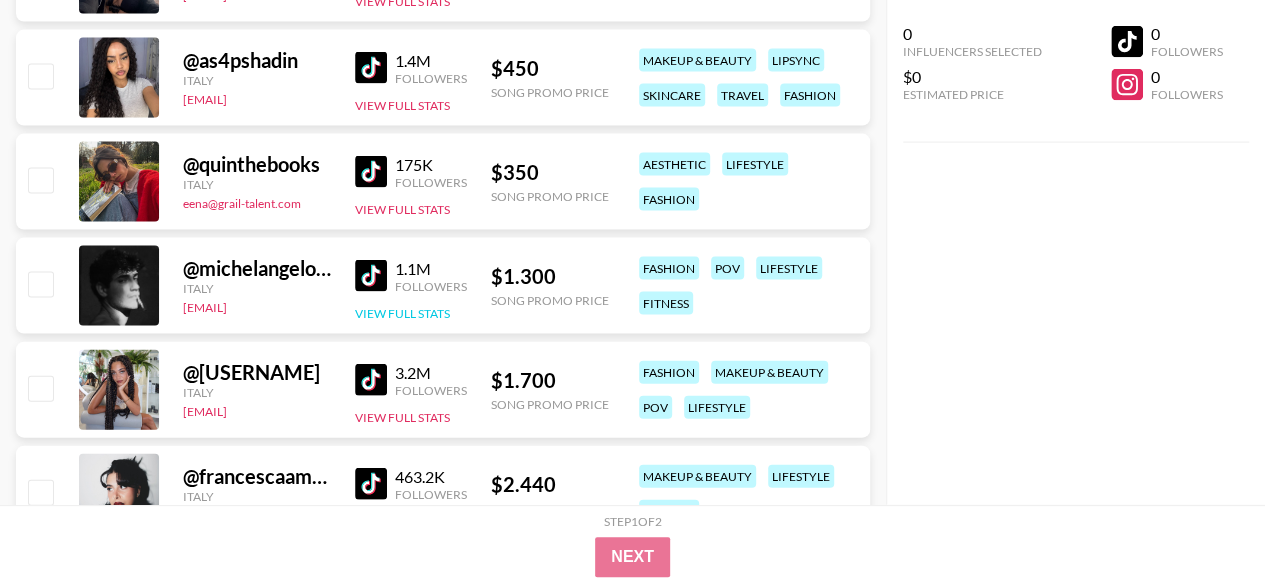 click on "View Full Stats" at bounding box center [402, 313] 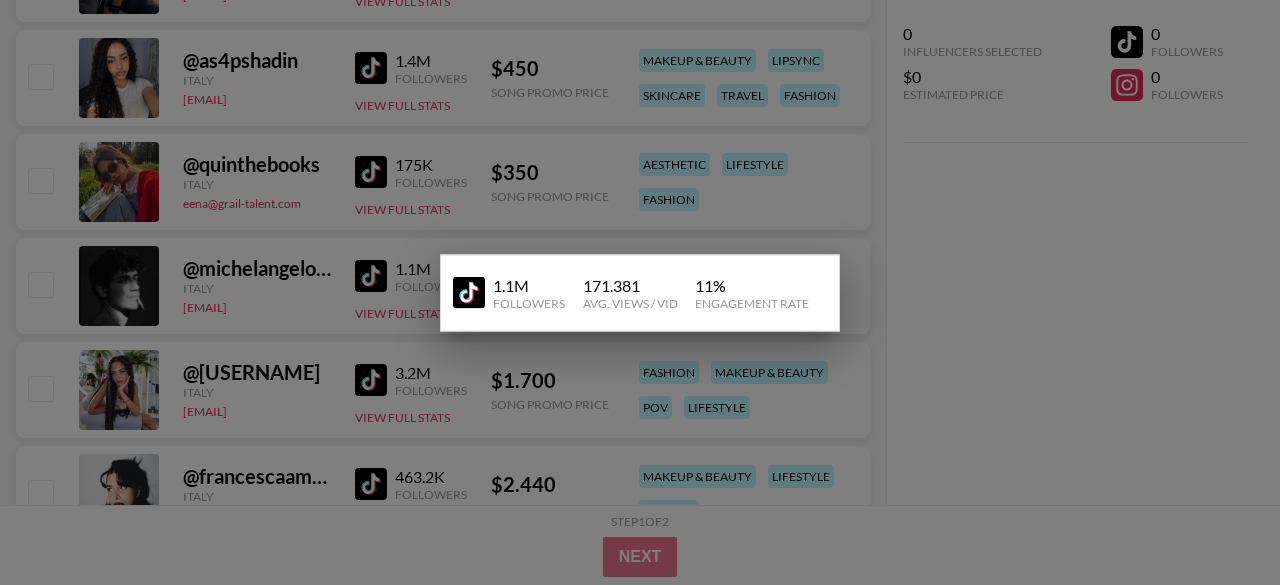 click at bounding box center (640, 292) 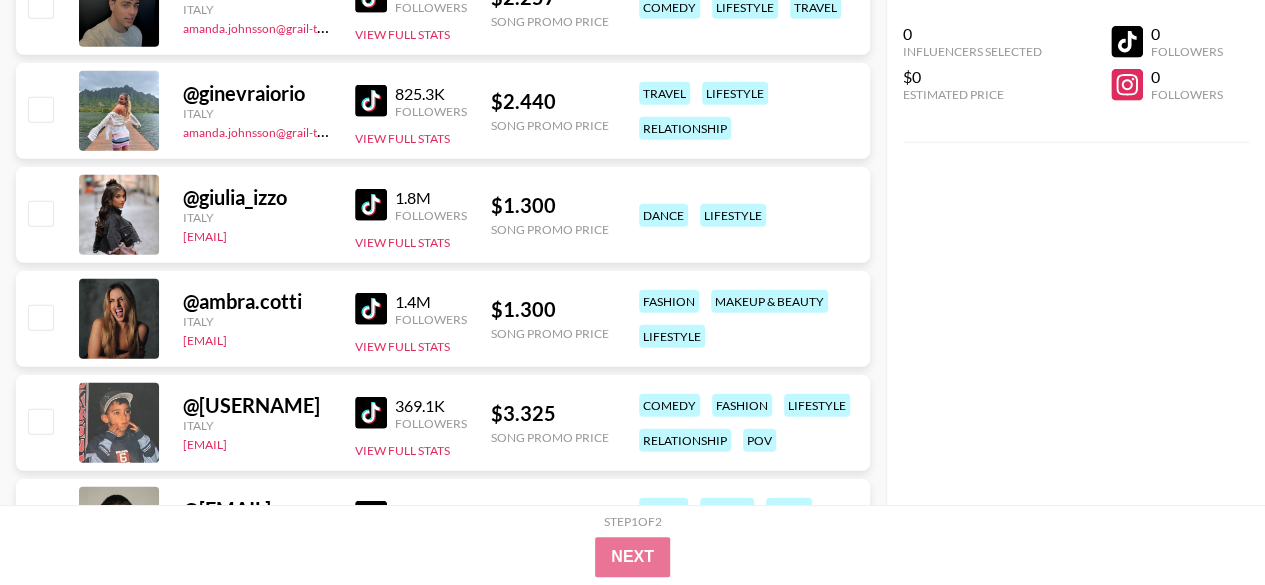 scroll, scrollTop: 2776, scrollLeft: 0, axis: vertical 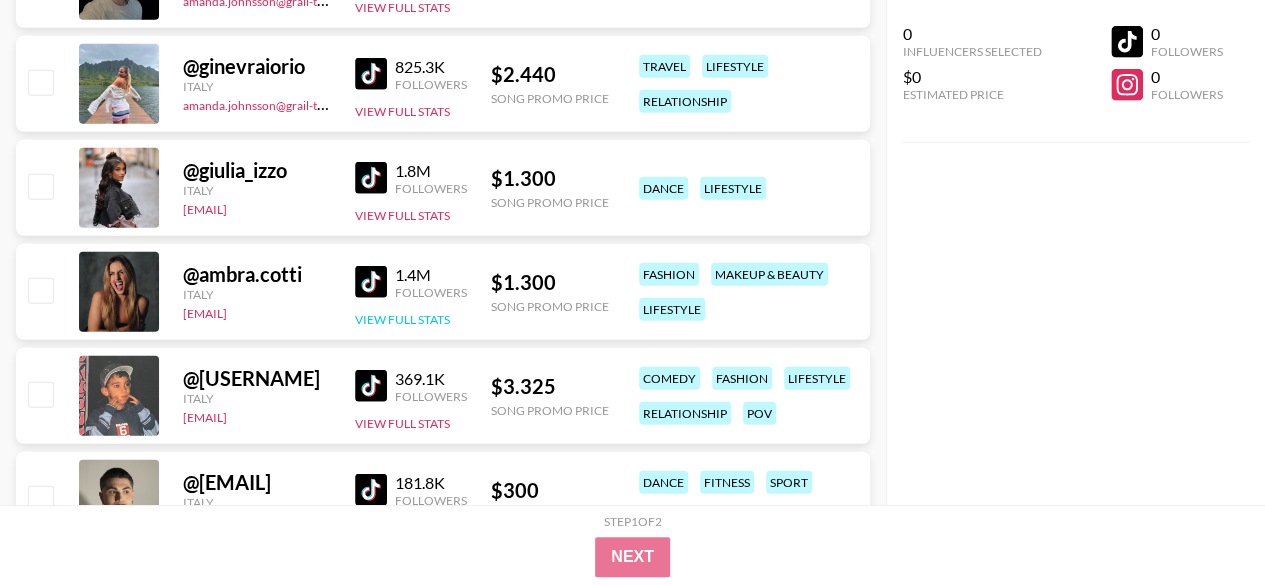 click on "View Full Stats" at bounding box center [402, 319] 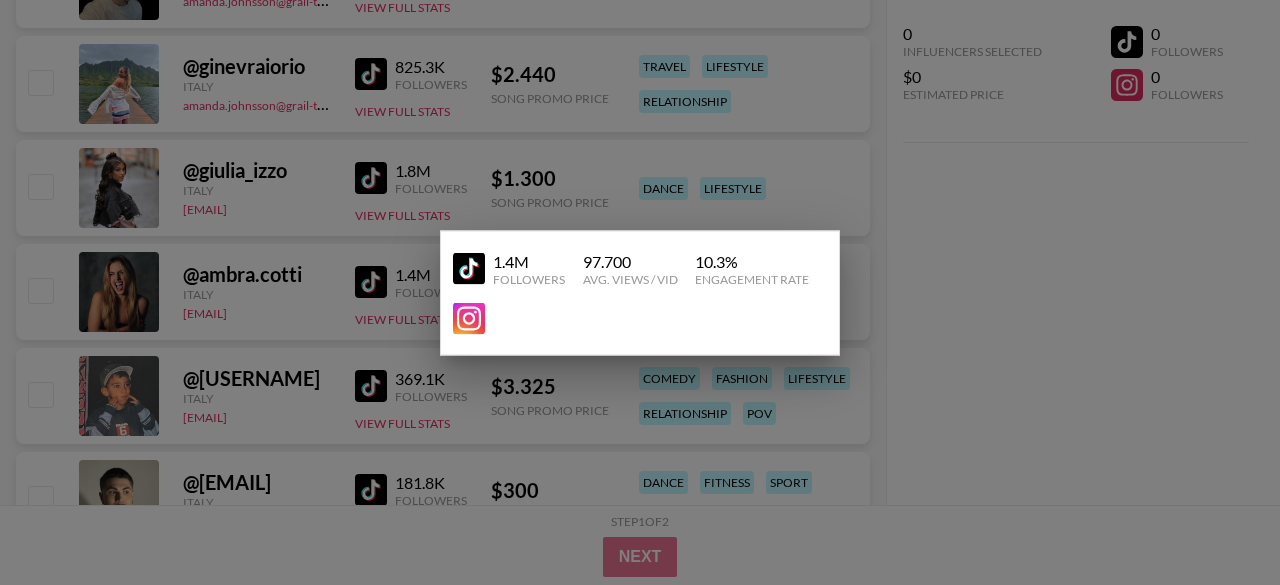 click at bounding box center [640, 292] 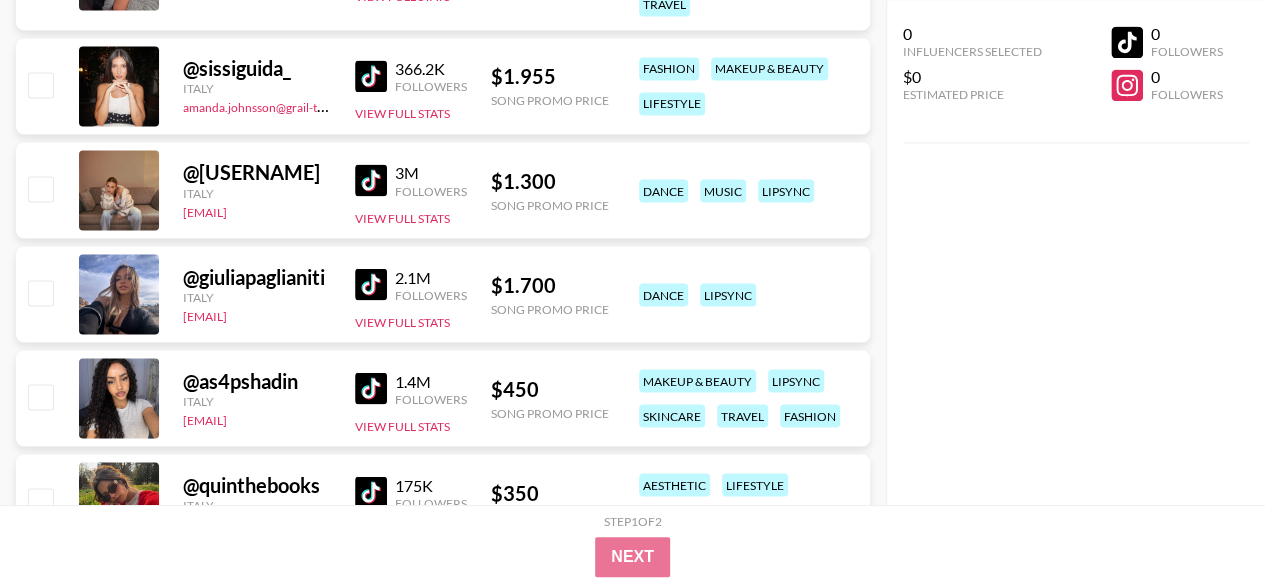 scroll, scrollTop: 1740, scrollLeft: 0, axis: vertical 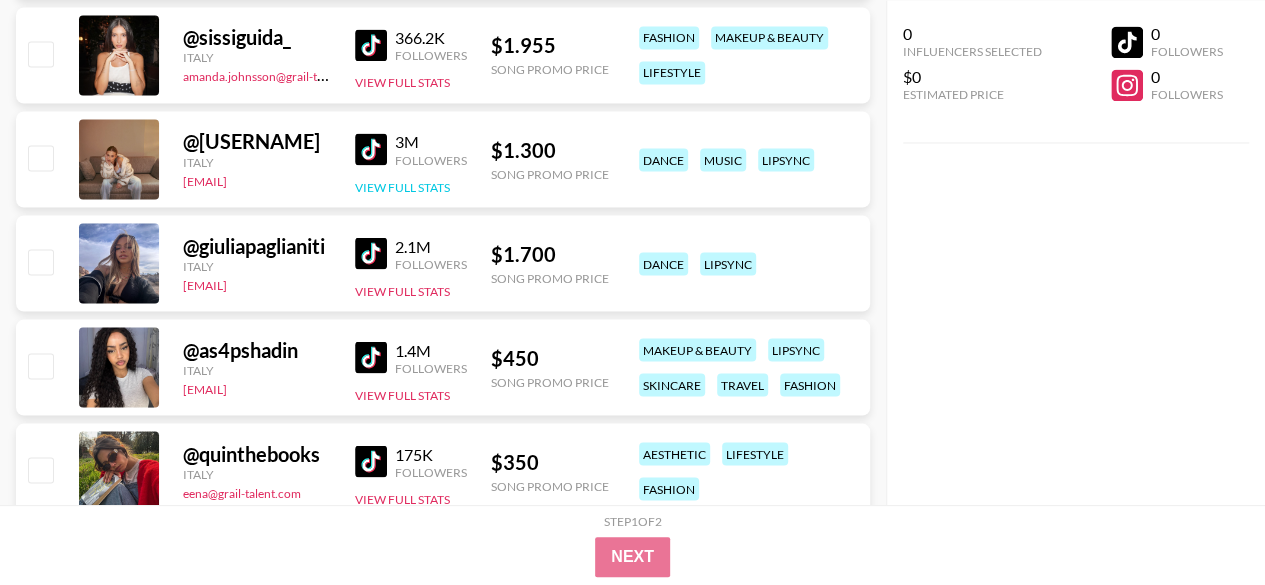 click on "View Full Stats" at bounding box center [402, 186] 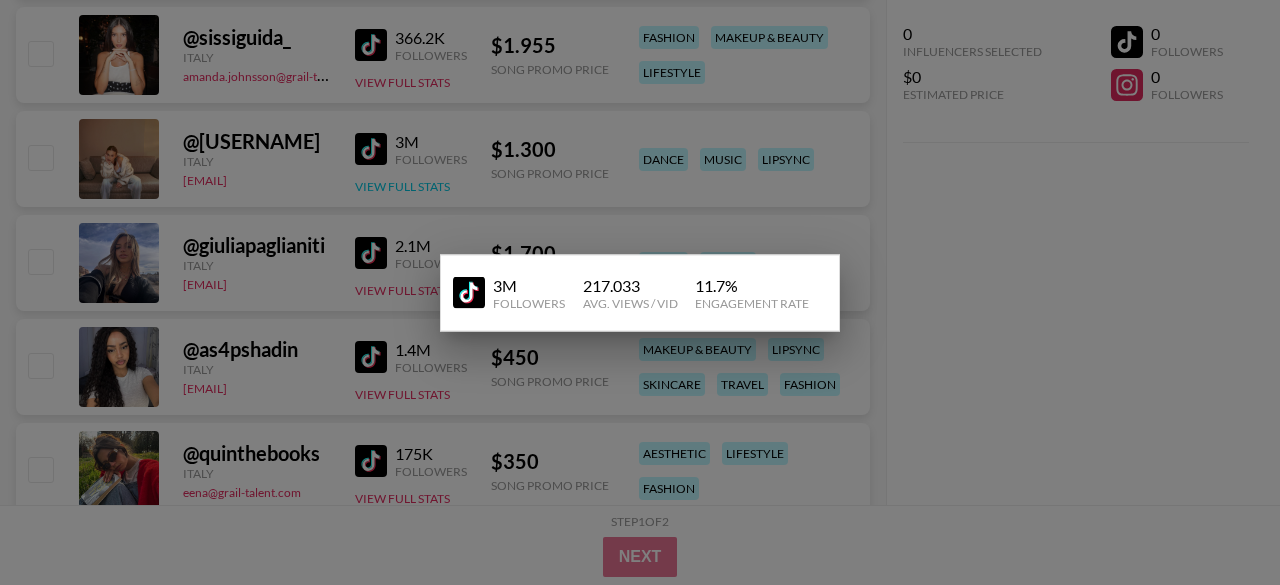 click at bounding box center [640, 292] 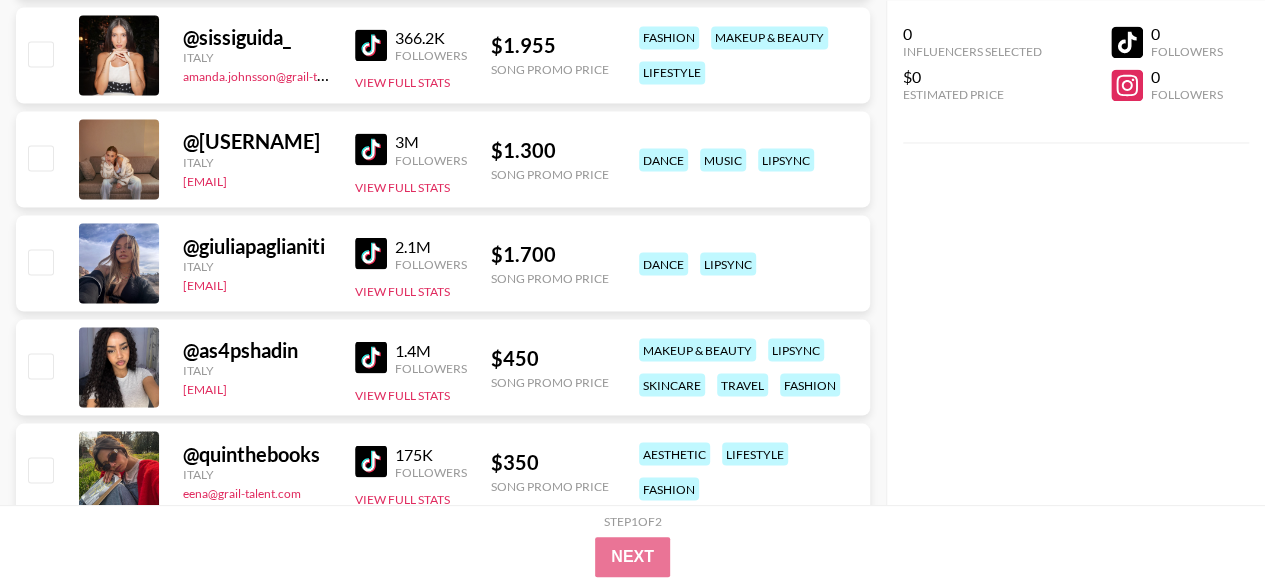 drag, startPoint x: 408, startPoint y: 188, endPoint x: 362, endPoint y: 141, distance: 65.76473 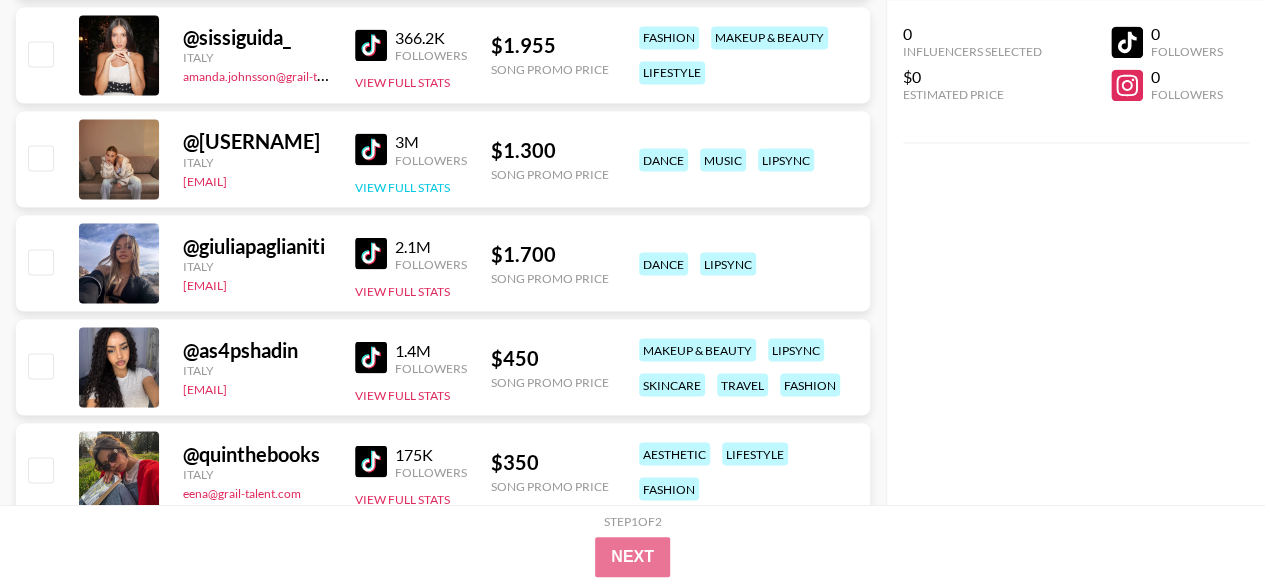 click on "View Full Stats" at bounding box center [402, 186] 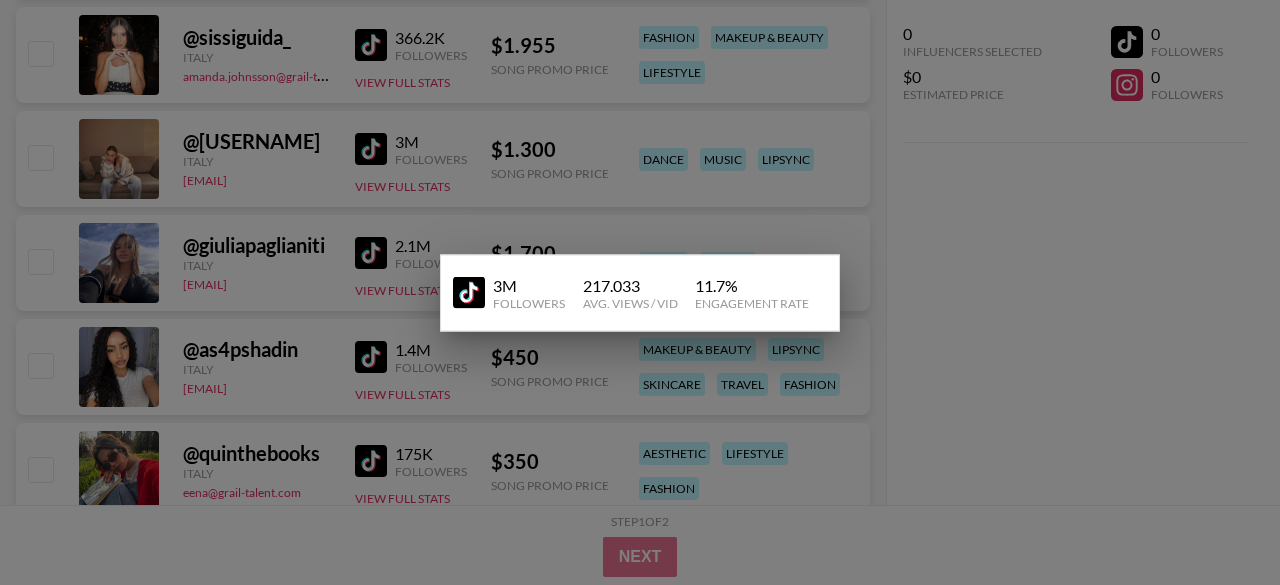 click at bounding box center [640, 292] 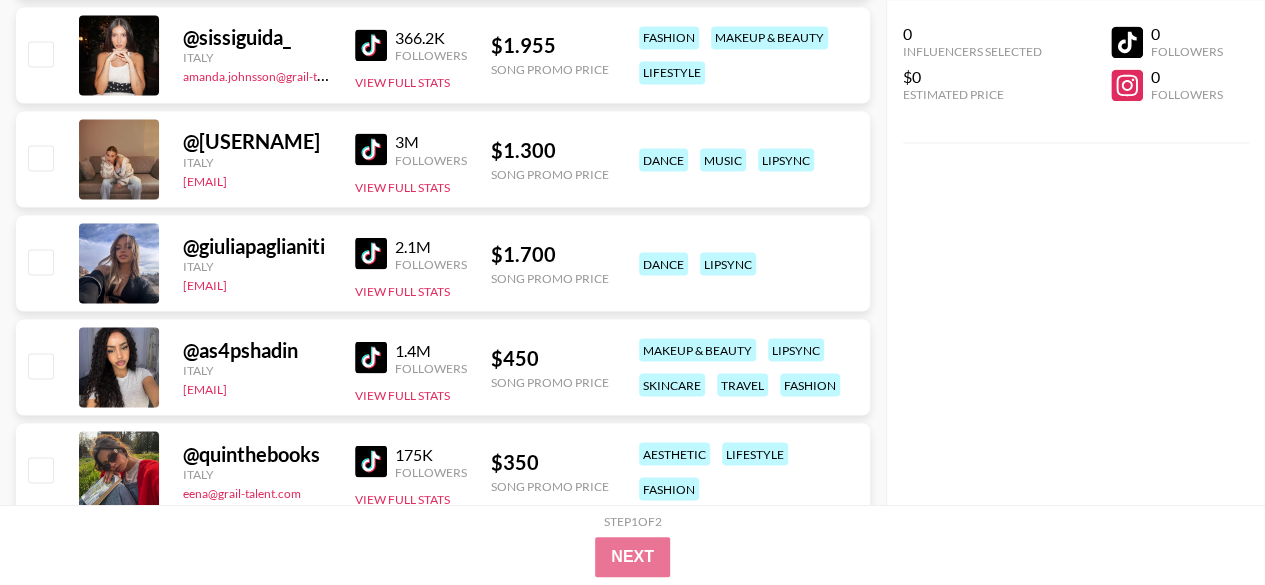 scroll, scrollTop: 1847, scrollLeft: 0, axis: vertical 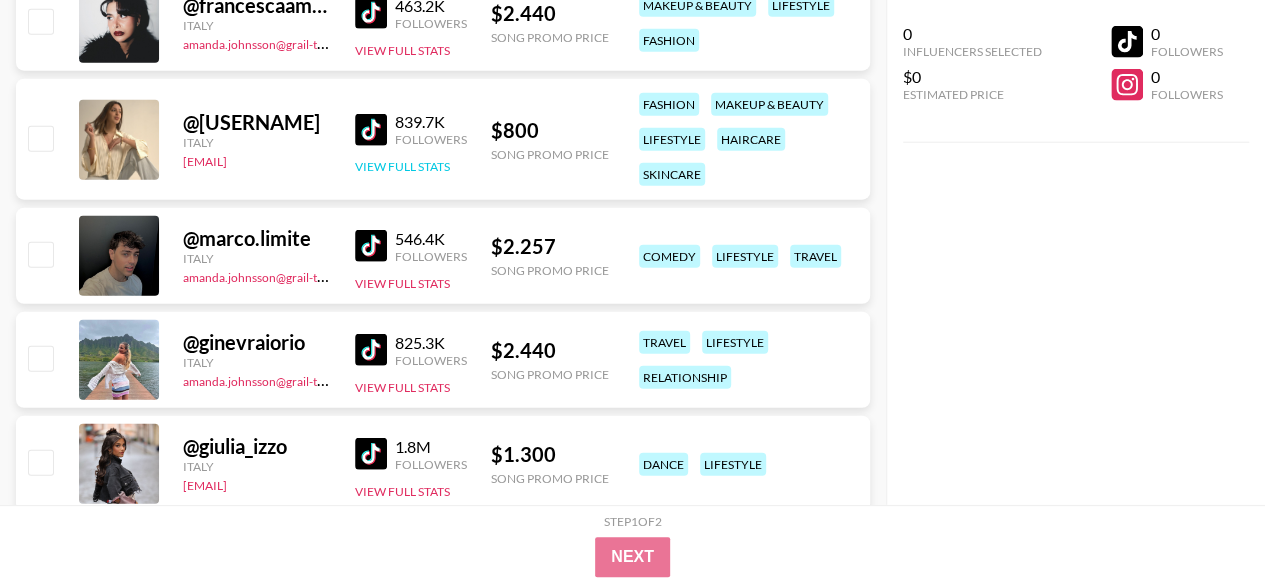 click on "View Full Stats" at bounding box center [402, 166] 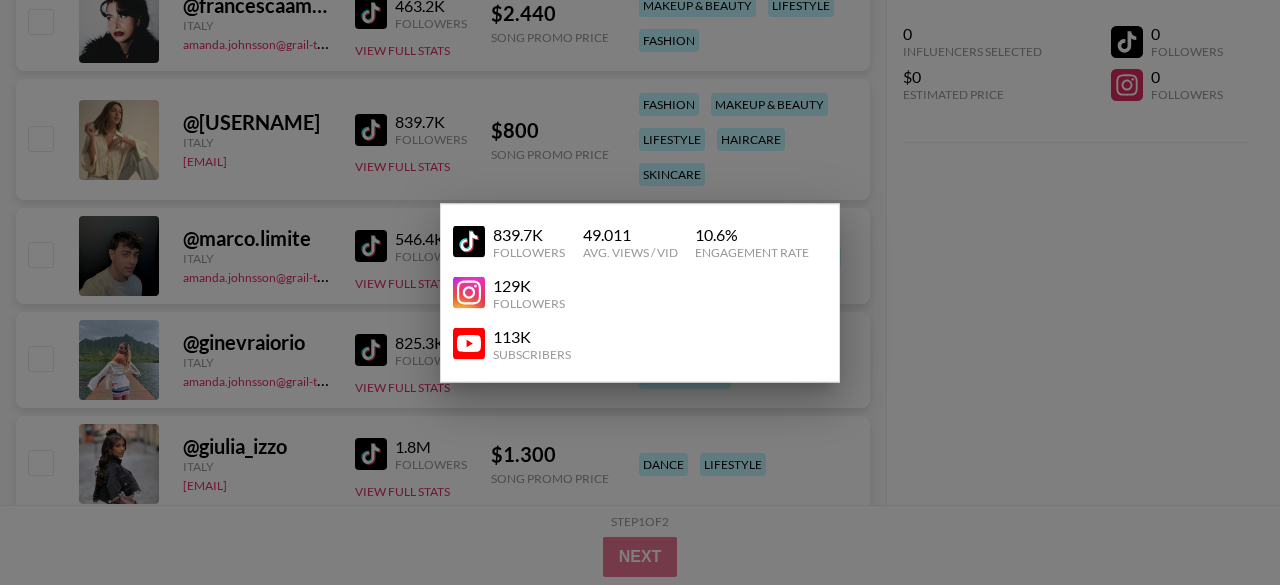 drag, startPoint x: 368, startPoint y: 129, endPoint x: 341, endPoint y: 159, distance: 40.36087 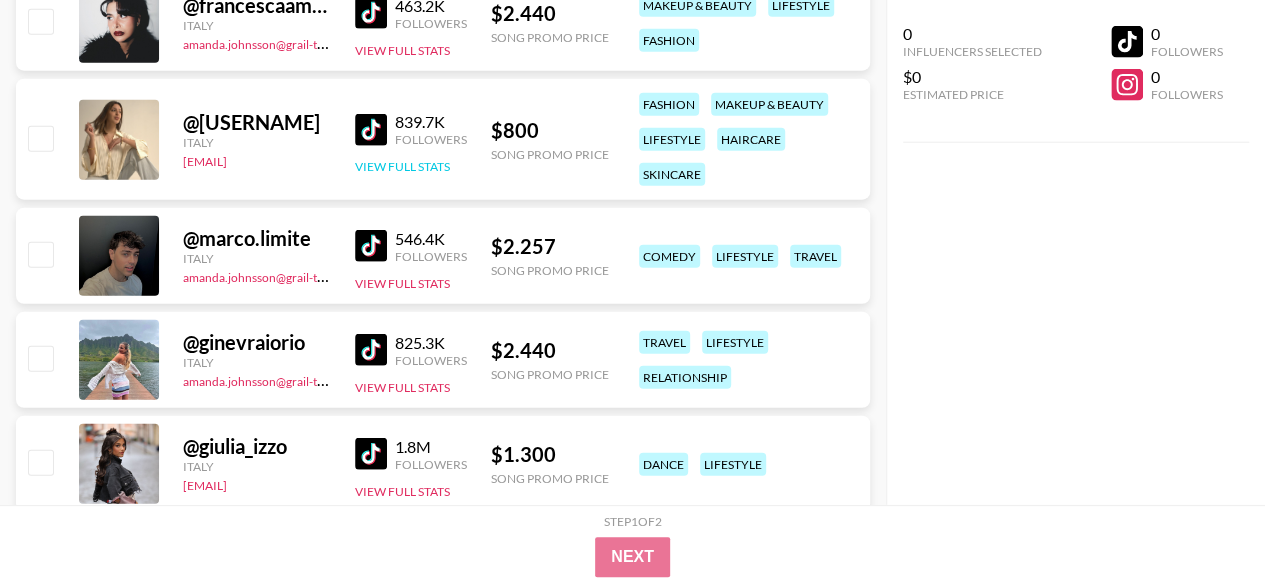 click on "View Full Stats" at bounding box center [402, 166] 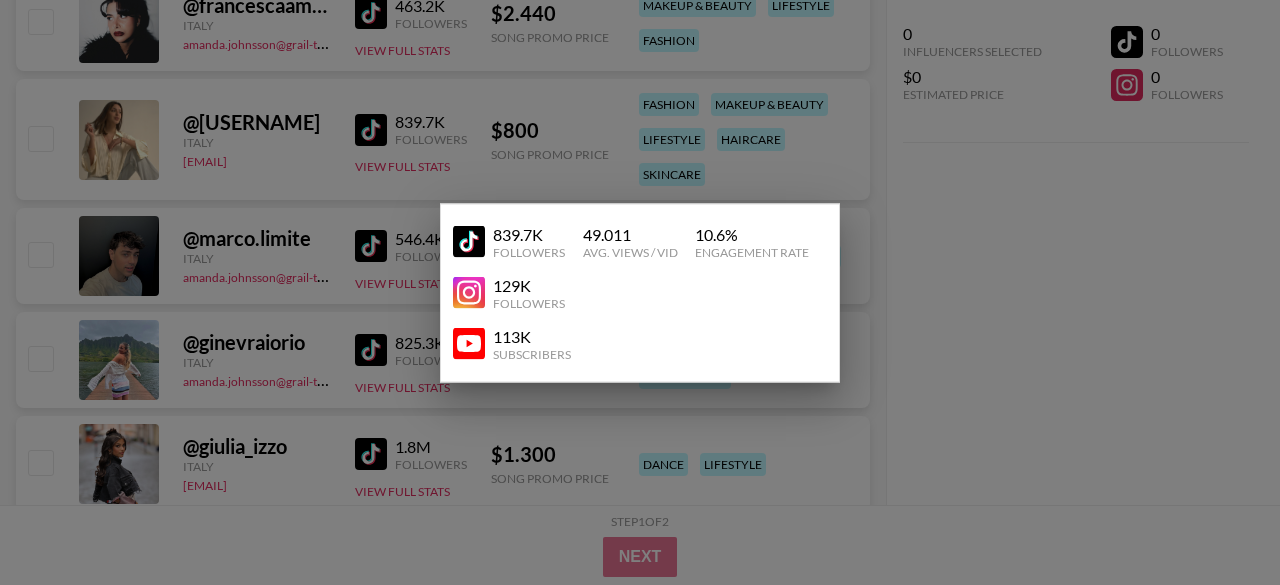 click at bounding box center (640, 292) 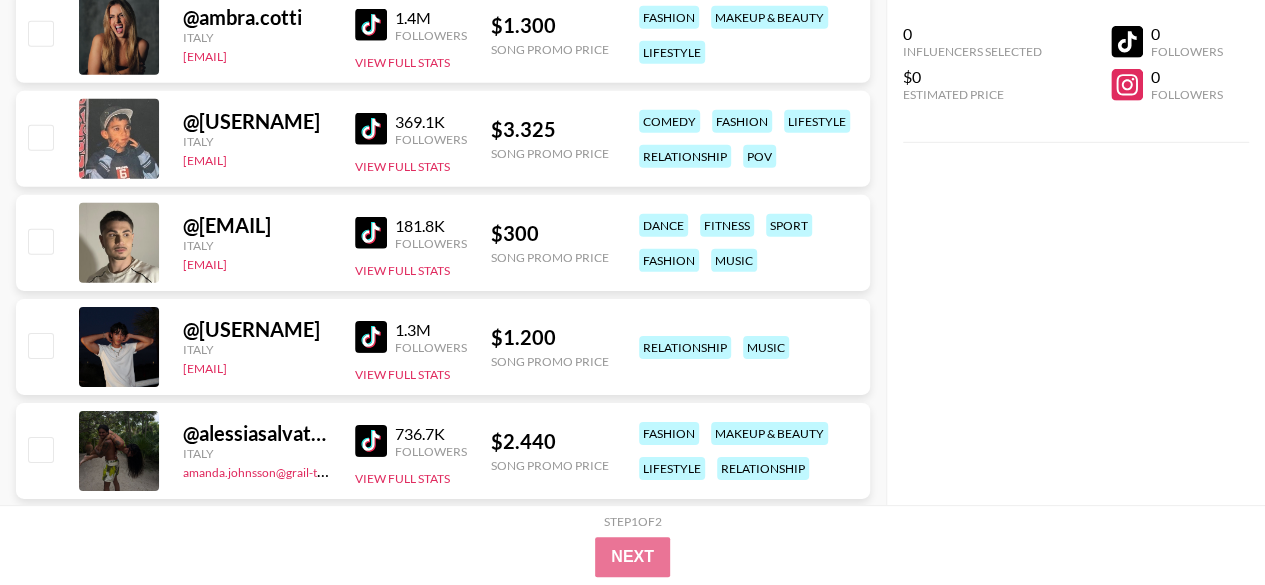 scroll, scrollTop: 3051, scrollLeft: 0, axis: vertical 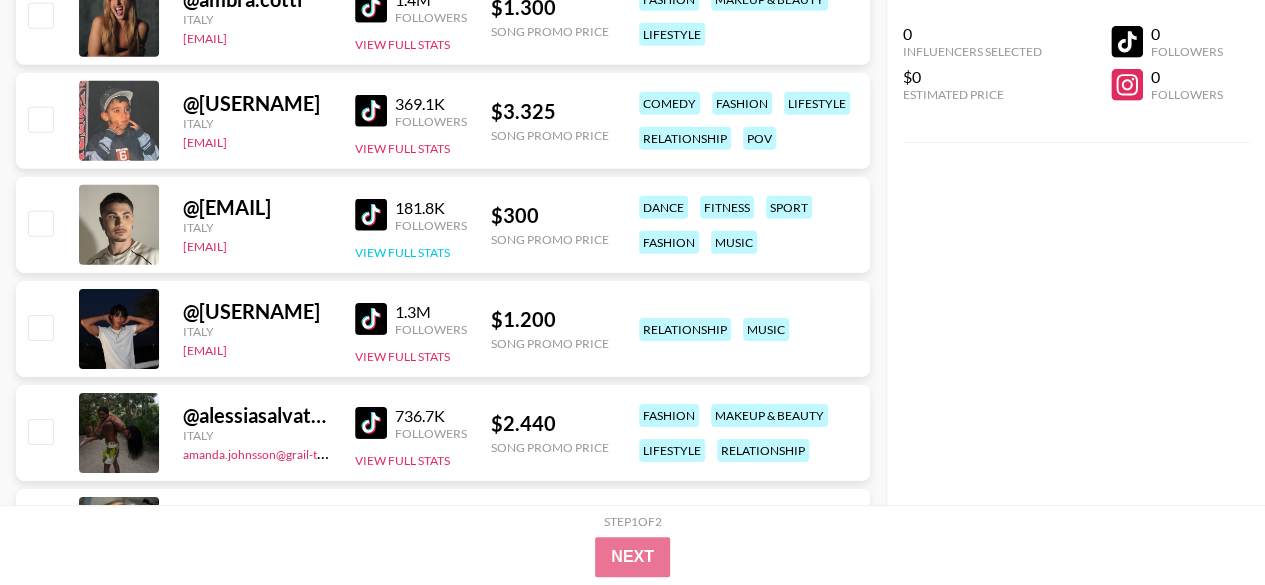click on "View Full Stats" at bounding box center [402, 252] 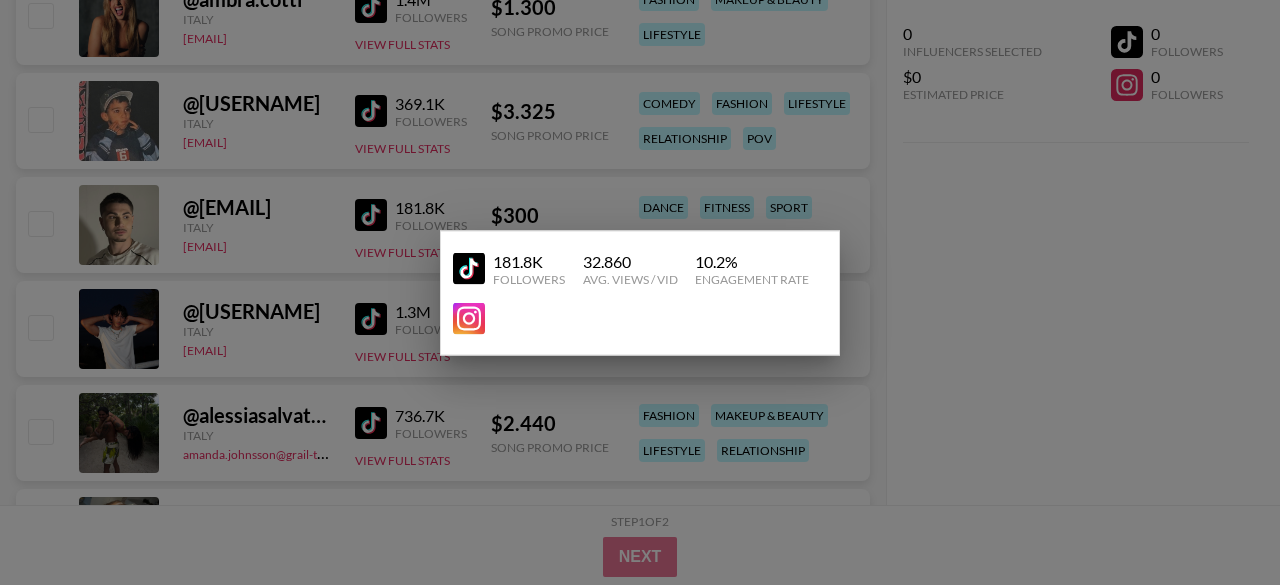 drag, startPoint x: 930, startPoint y: 425, endPoint x: 837, endPoint y: 616, distance: 212.43823 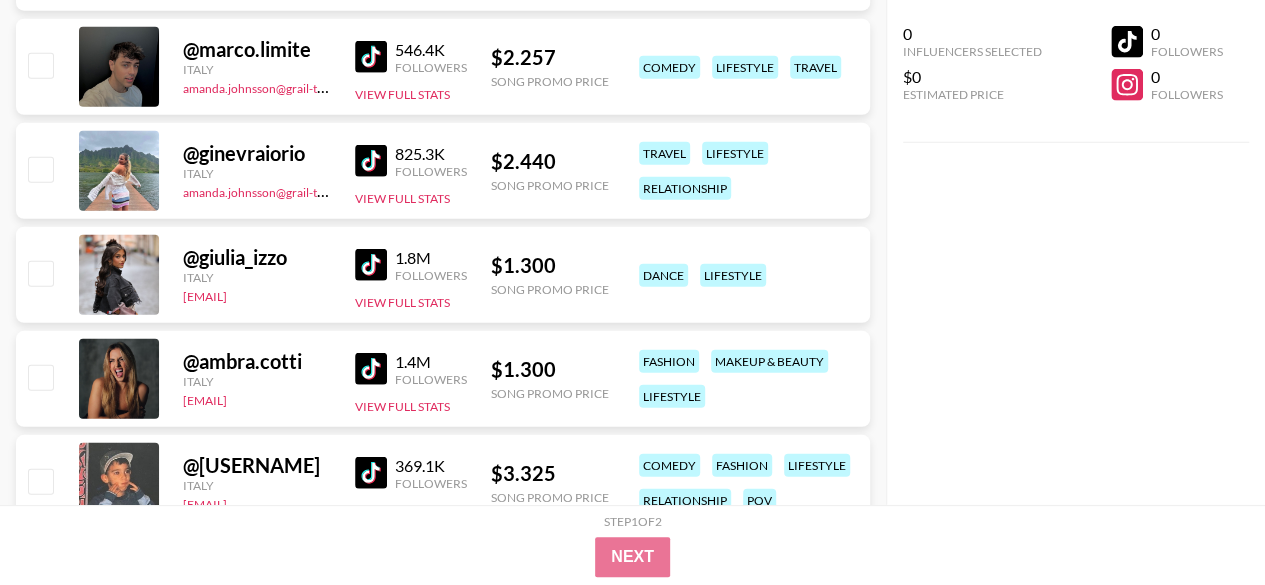 scroll, scrollTop: 2801, scrollLeft: 0, axis: vertical 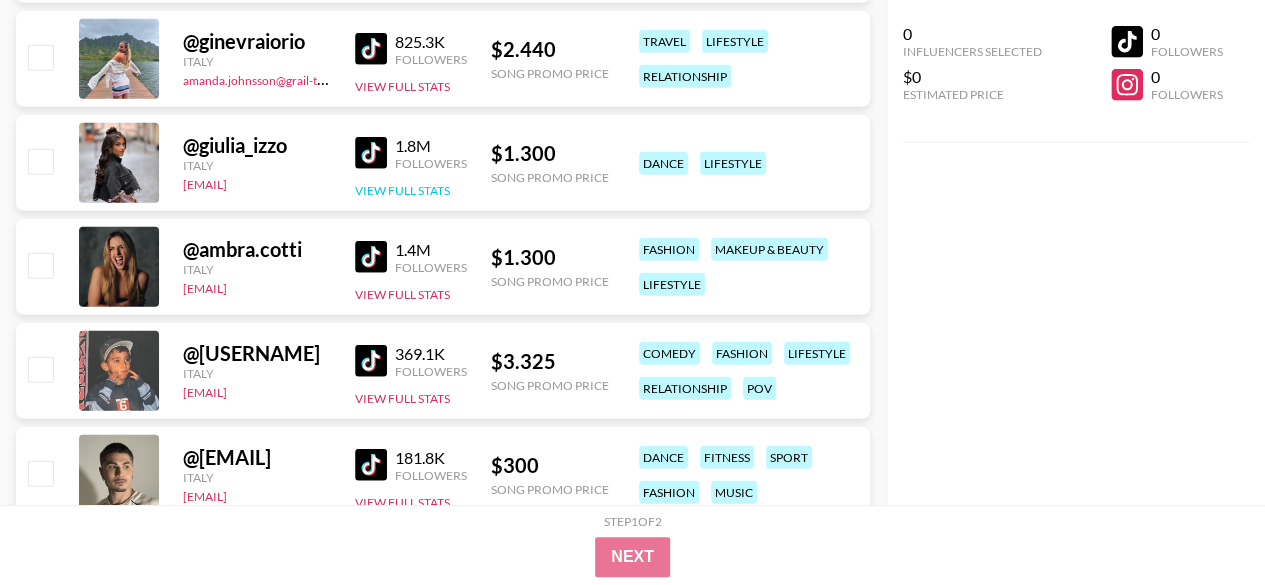 click on "View Full Stats" at bounding box center (402, 190) 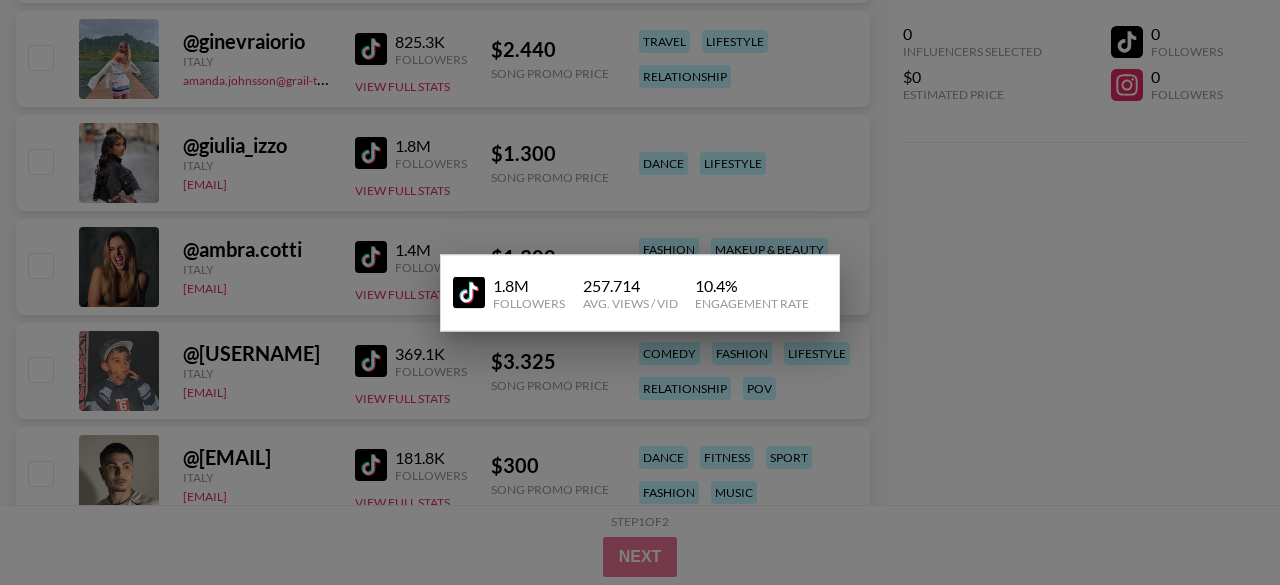 click at bounding box center [640, 292] 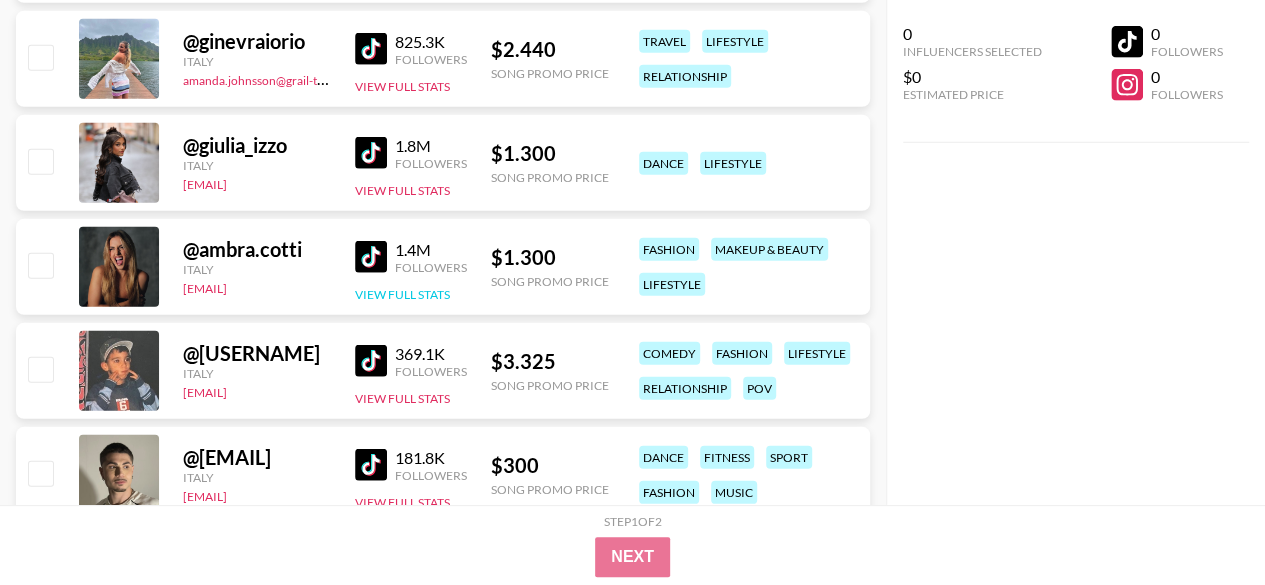 drag, startPoint x: 422, startPoint y: 293, endPoint x: 400, endPoint y: 297, distance: 22.36068 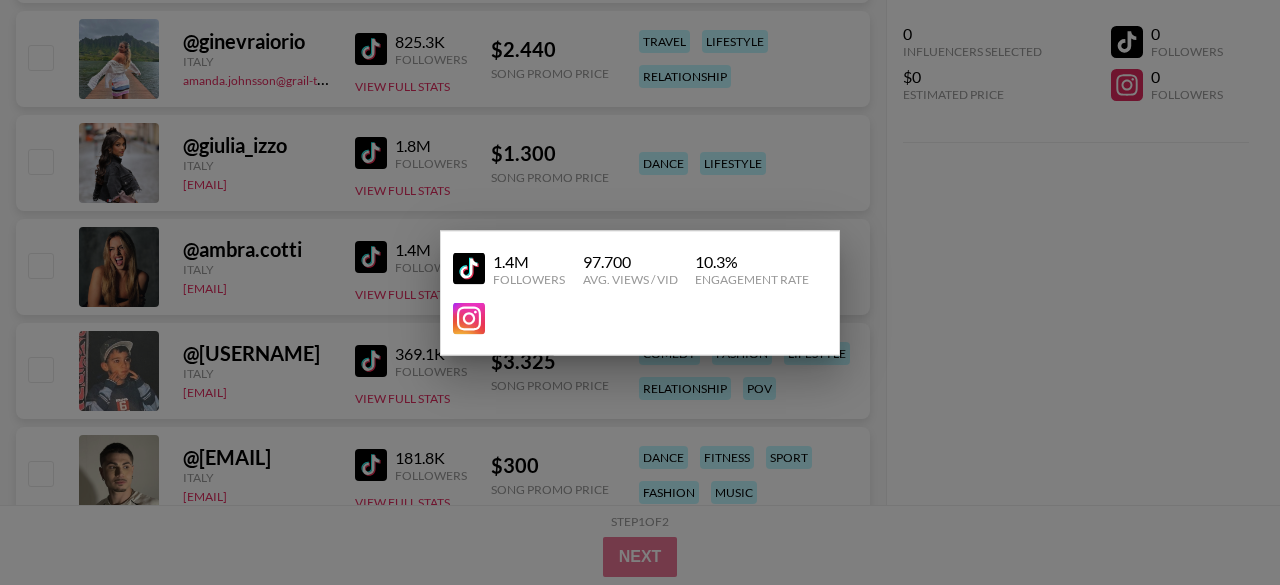click at bounding box center [640, 292] 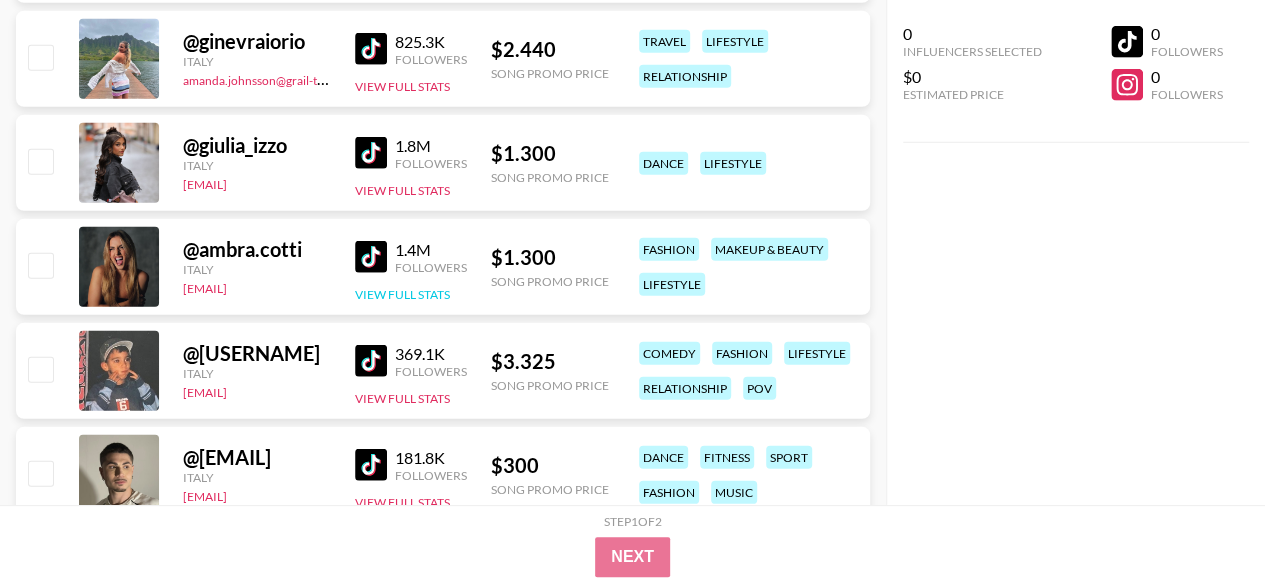 click on "View Full Stats" at bounding box center [402, 294] 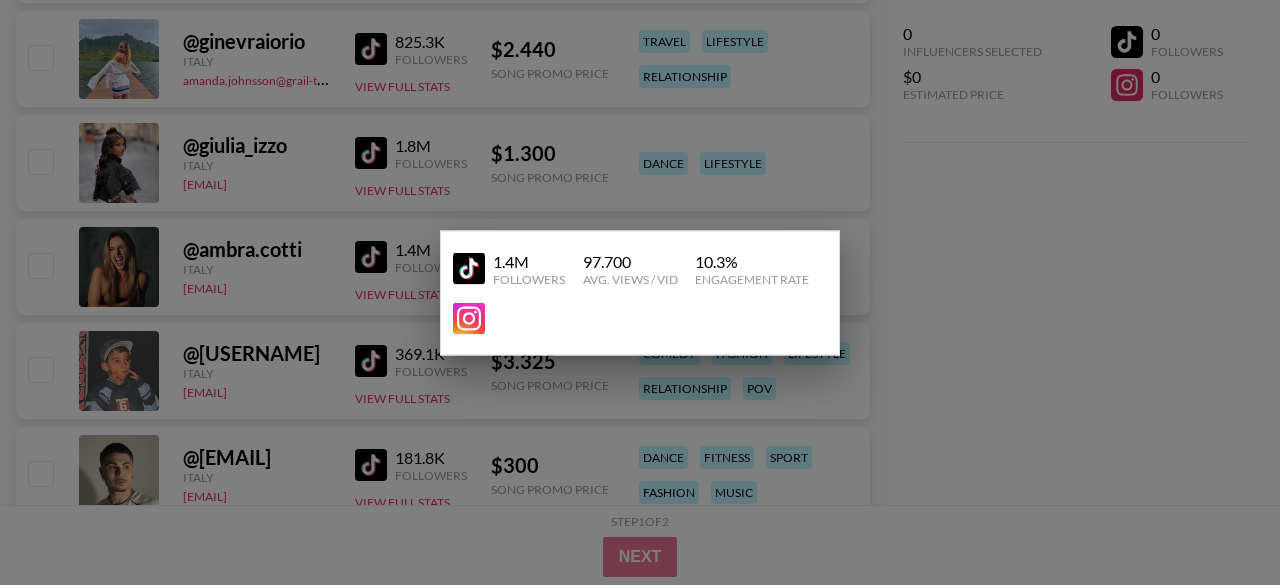 click at bounding box center [640, 292] 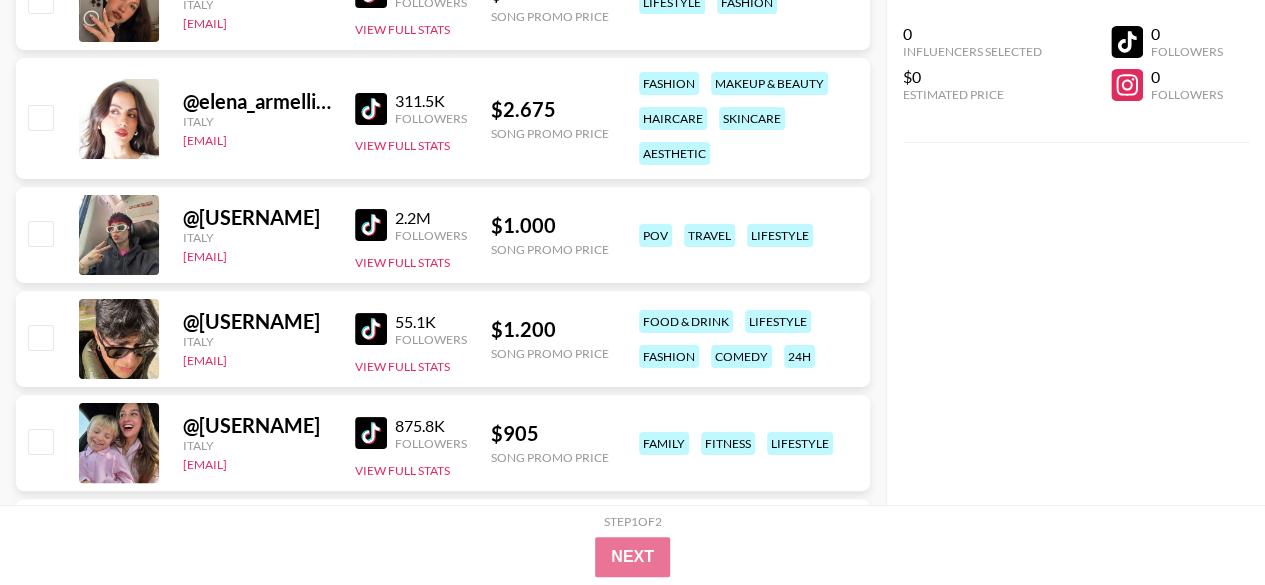 scroll, scrollTop: 3796, scrollLeft: 0, axis: vertical 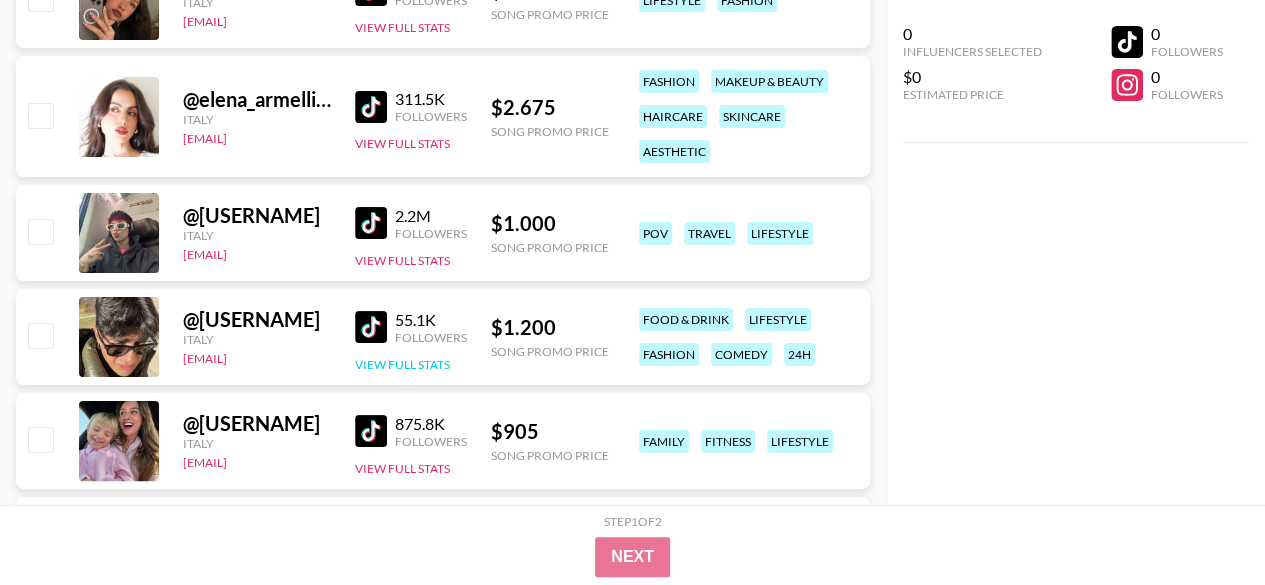 click on "View Full Stats" at bounding box center (402, 364) 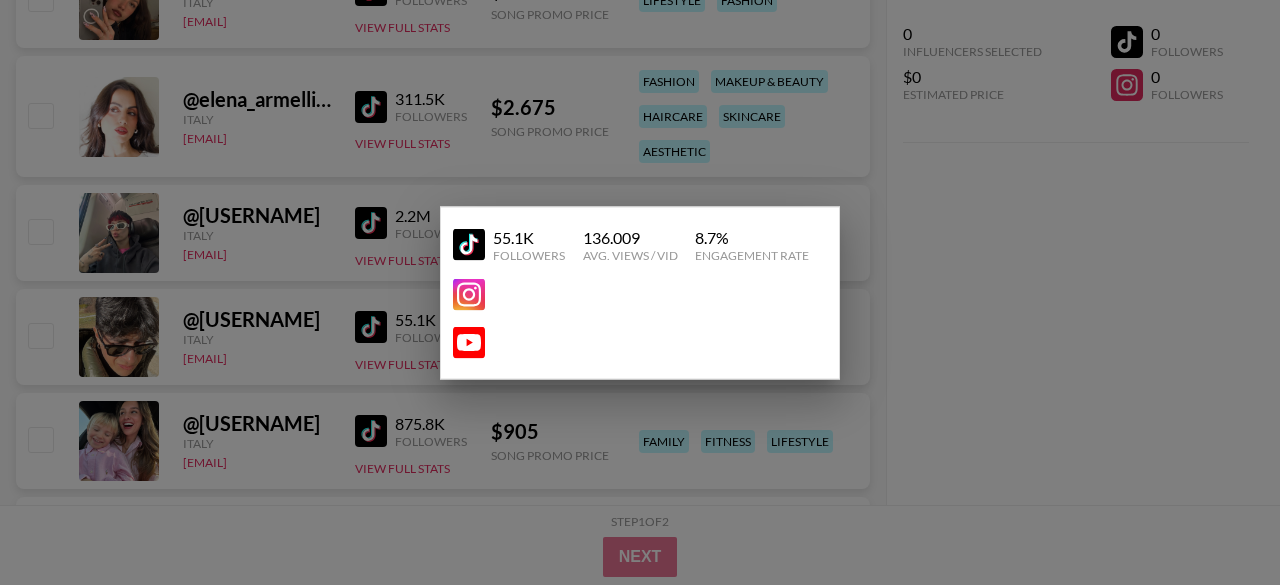 click at bounding box center [640, 292] 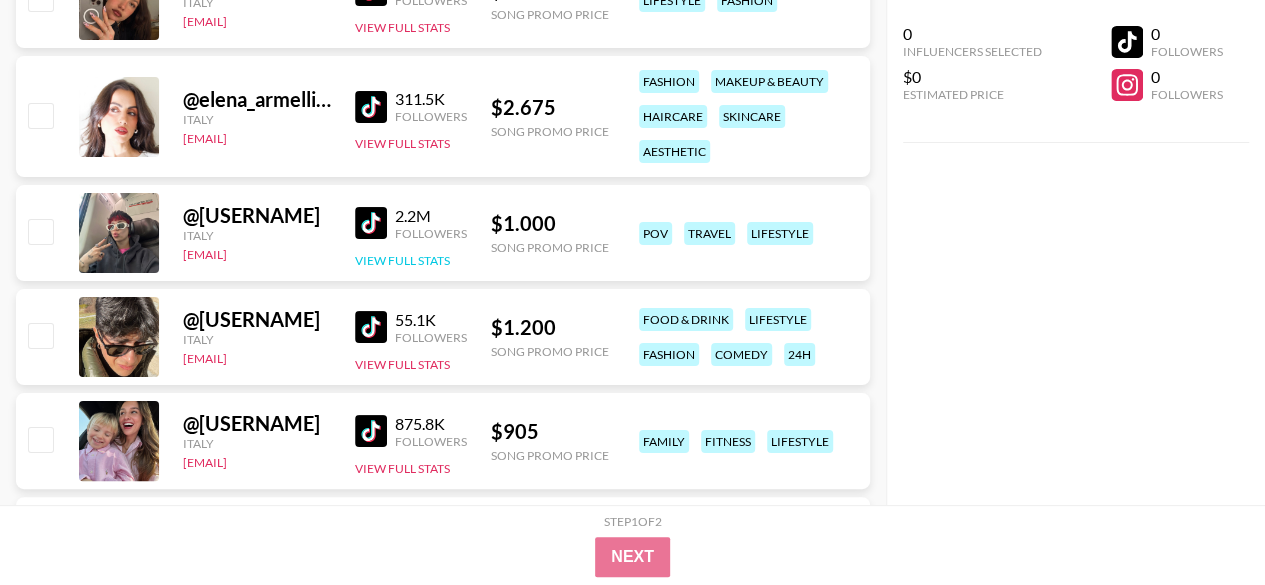 click on "View Full Stats" at bounding box center (402, 260) 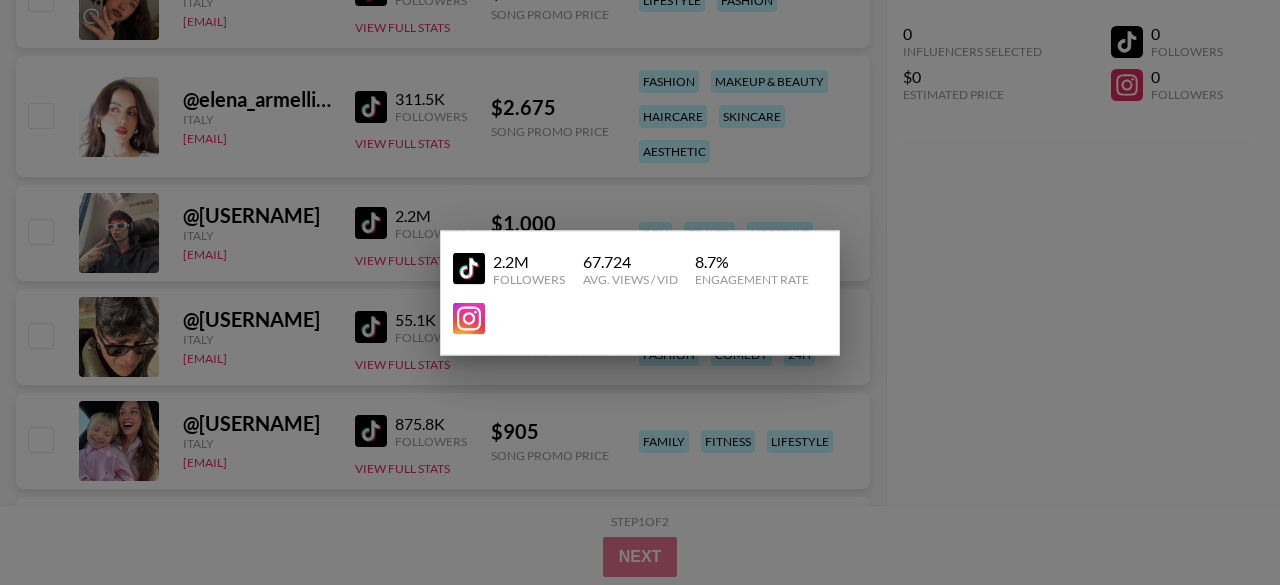 click at bounding box center [640, 292] 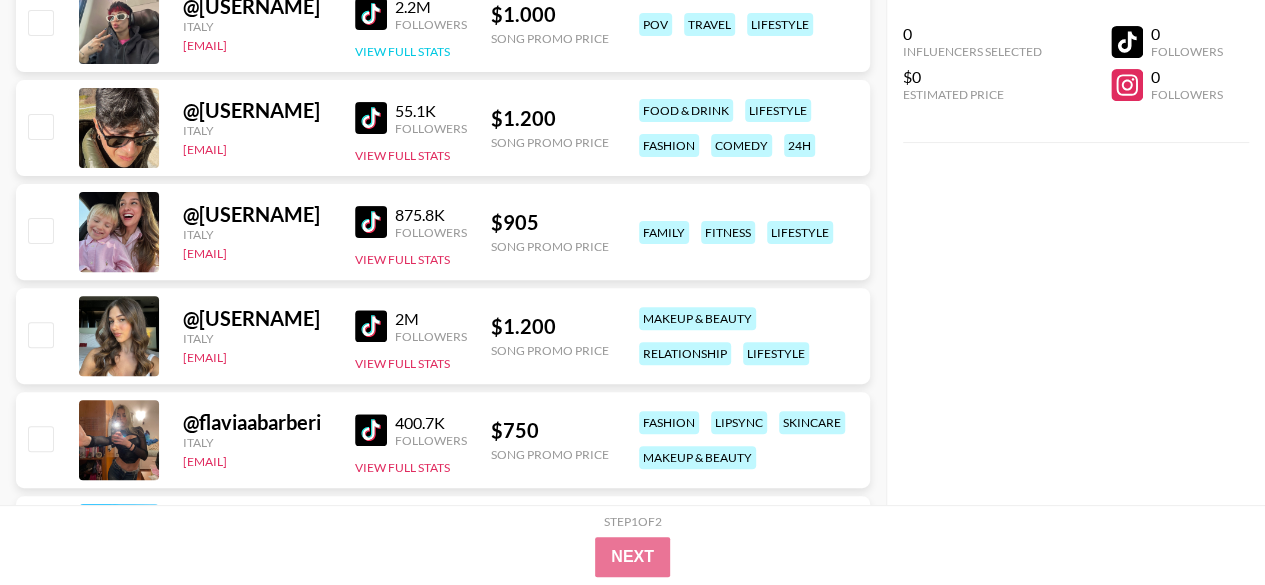 scroll, scrollTop: 4006, scrollLeft: 0, axis: vertical 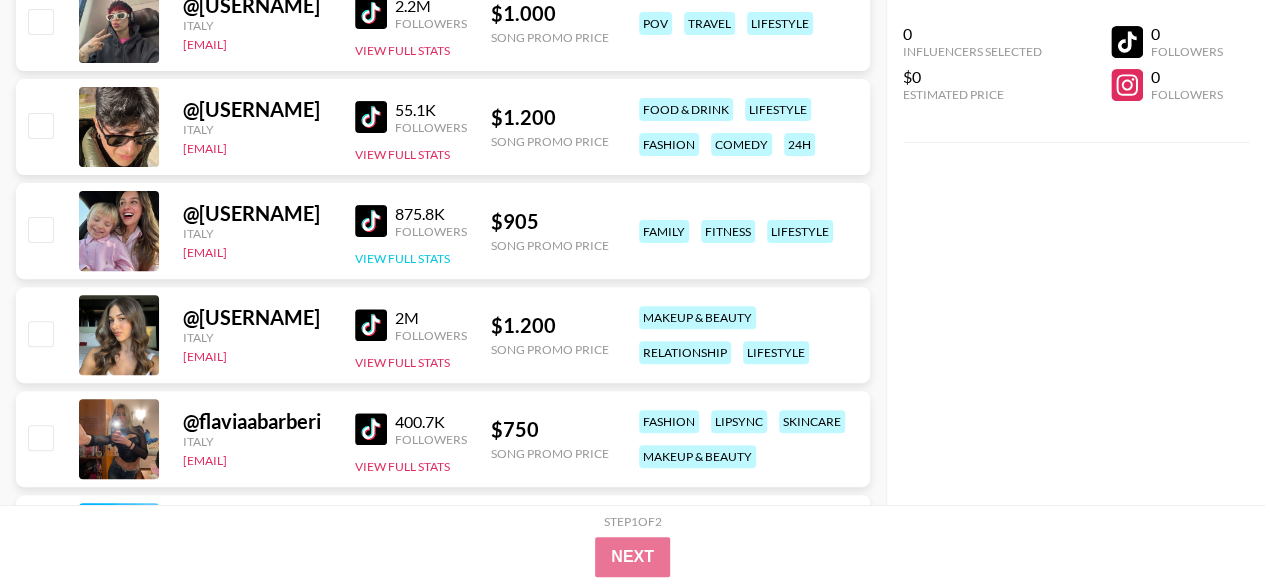 click on "View Full Stats" at bounding box center (402, 258) 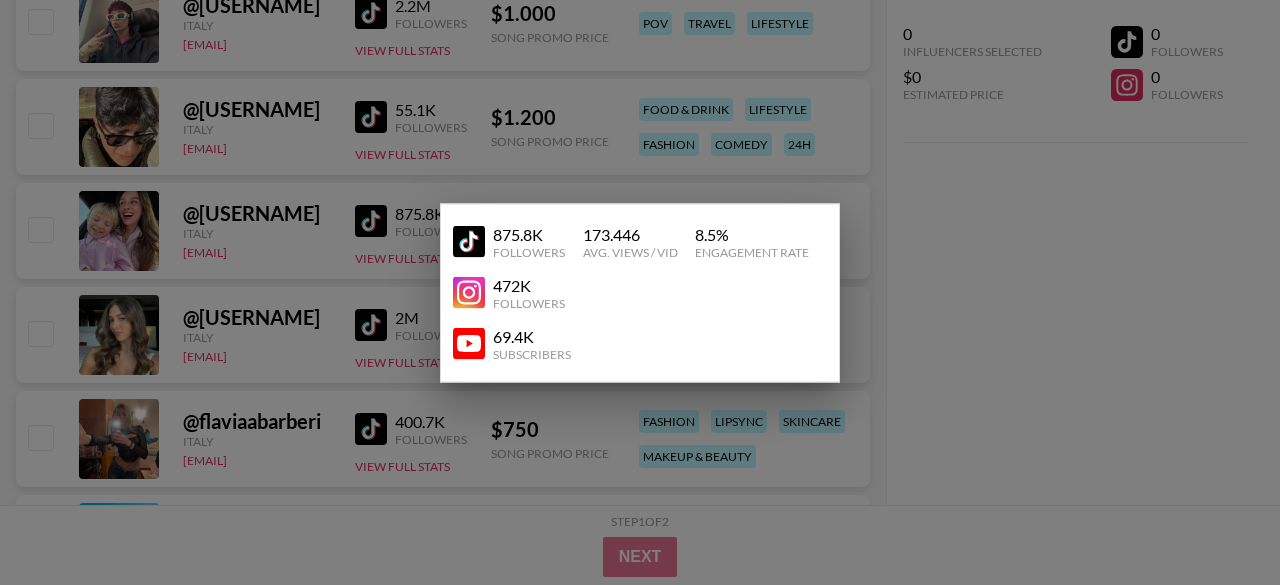click at bounding box center (640, 292) 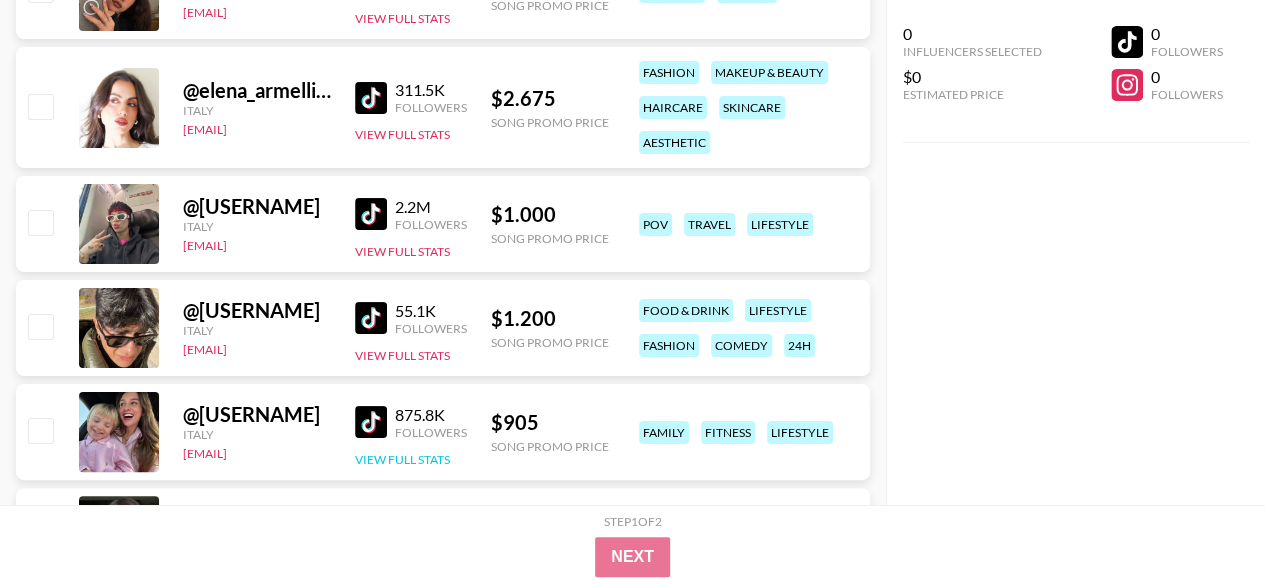 scroll, scrollTop: 3803, scrollLeft: 0, axis: vertical 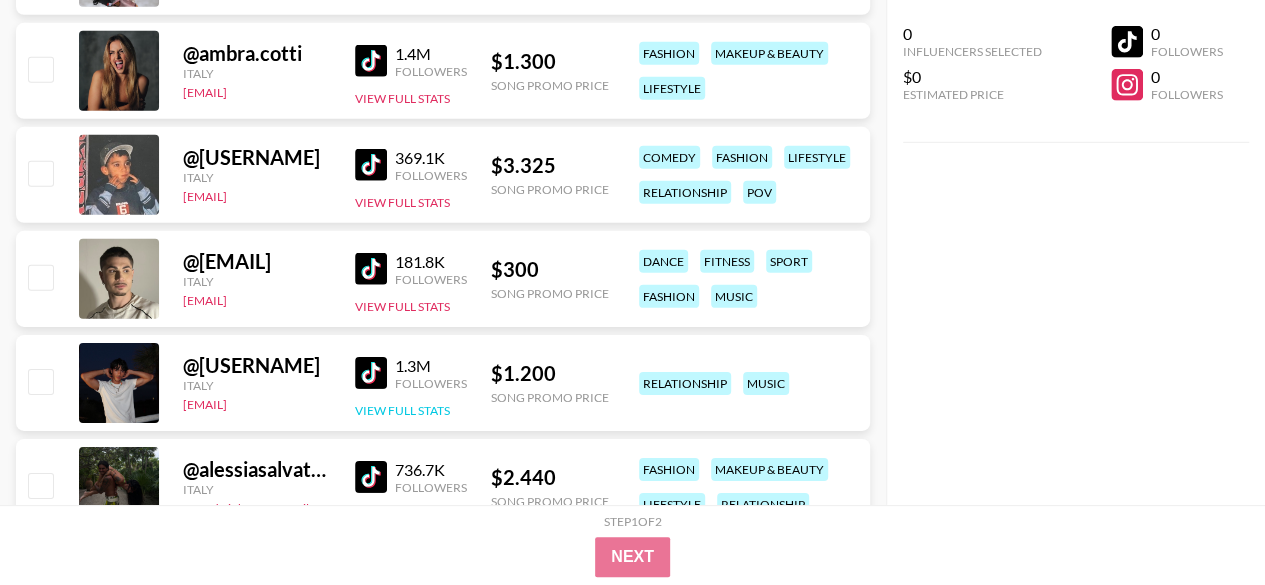 click on "View Full Stats" at bounding box center [402, 410] 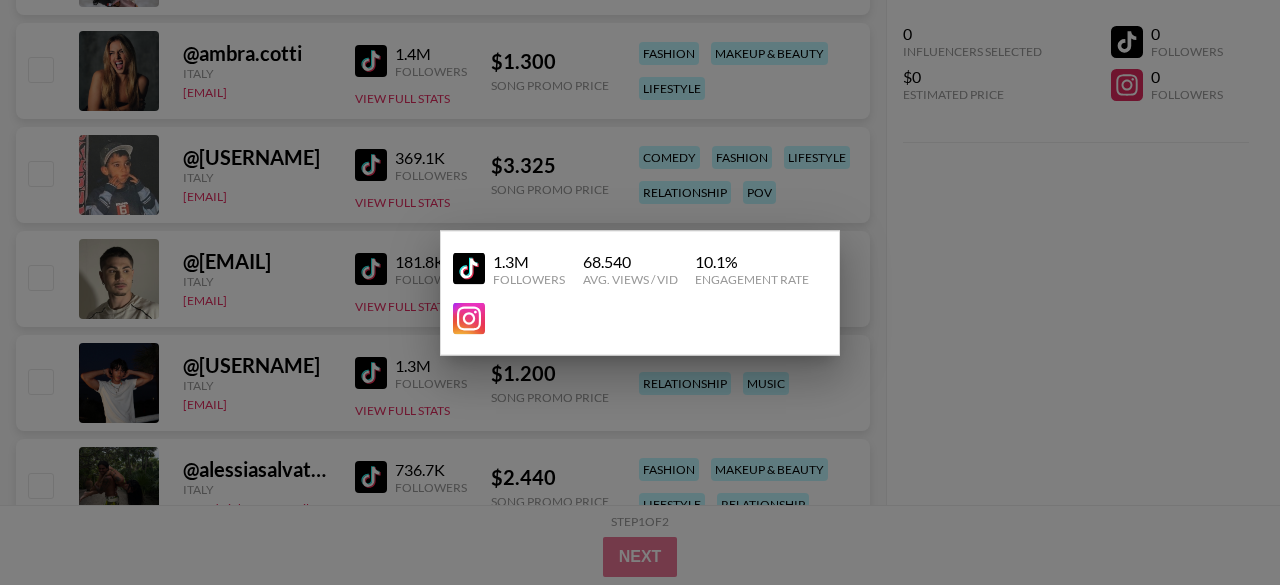 drag, startPoint x: 386, startPoint y: 370, endPoint x: 344, endPoint y: 401, distance: 52.201534 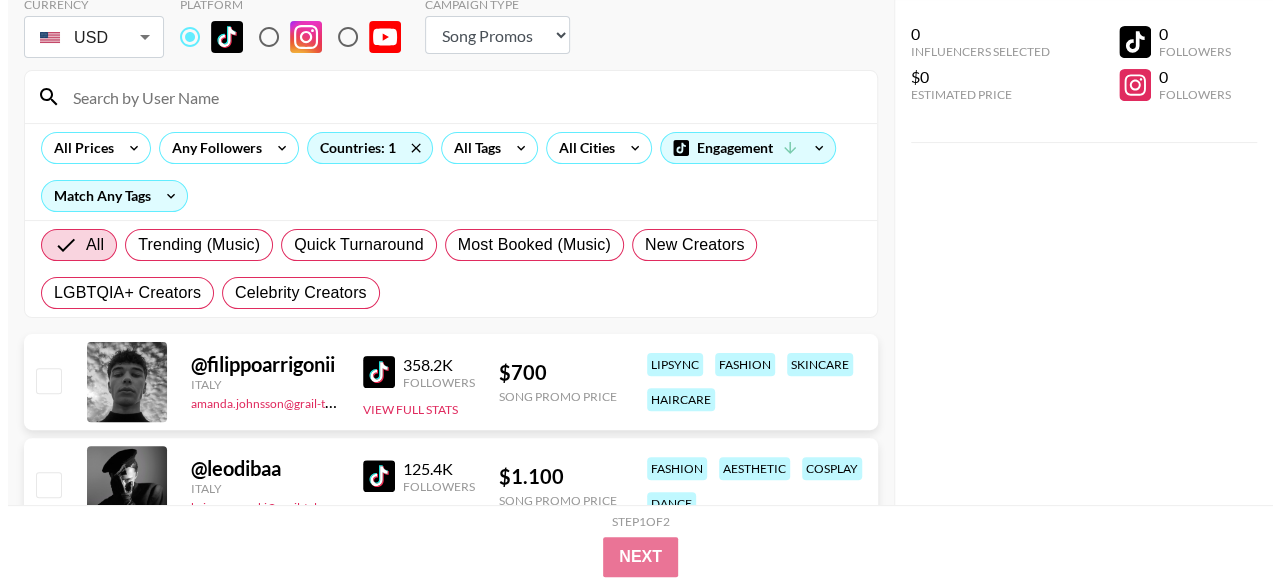 scroll, scrollTop: 0, scrollLeft: 0, axis: both 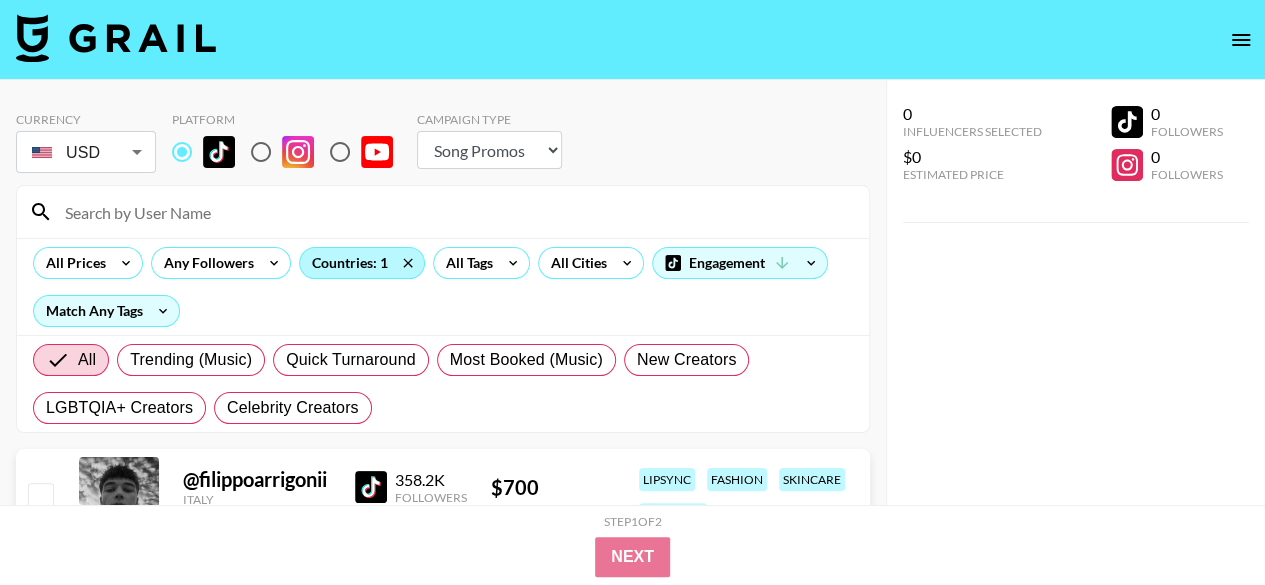 click on "Countries: 1" at bounding box center [362, 263] 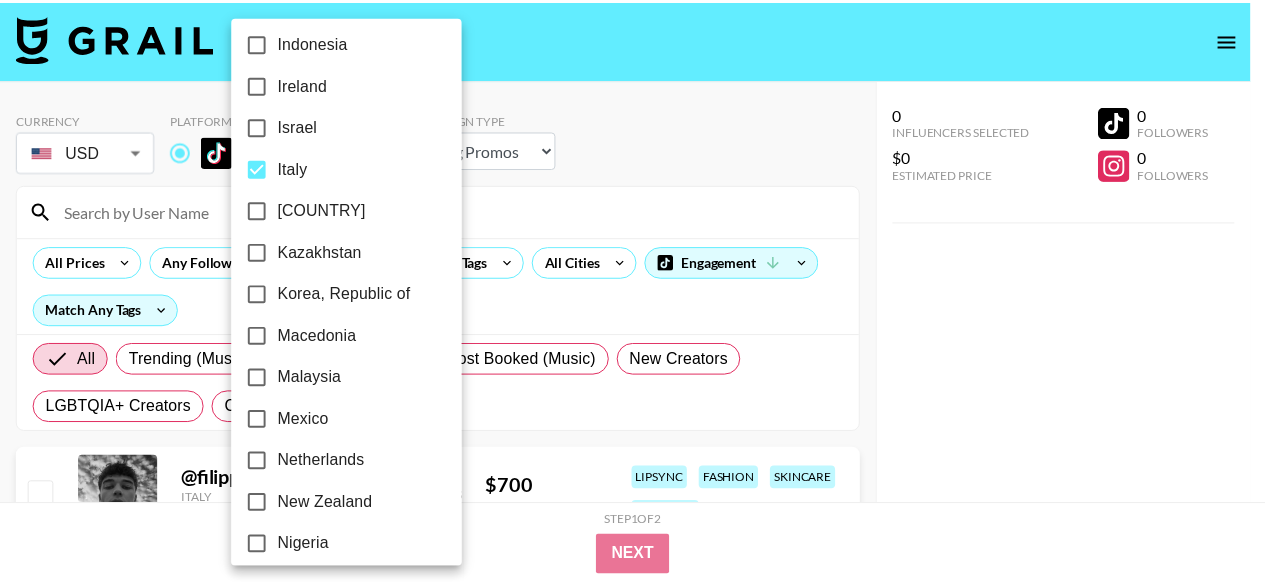 scroll, scrollTop: 944, scrollLeft: 0, axis: vertical 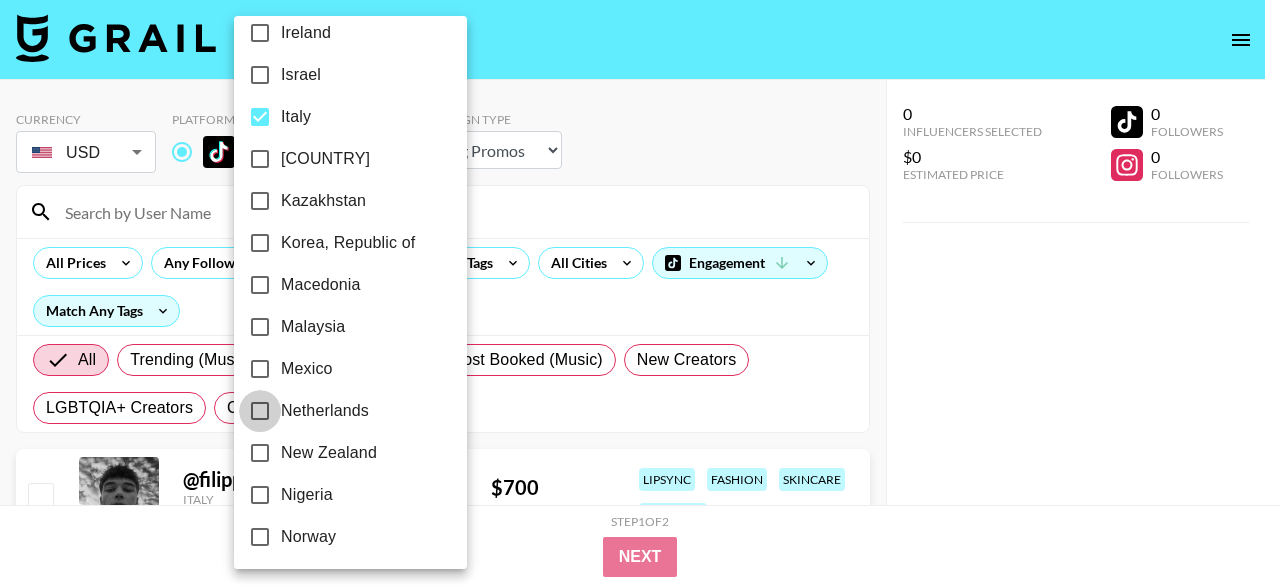 click on "Netherlands" at bounding box center [260, 411] 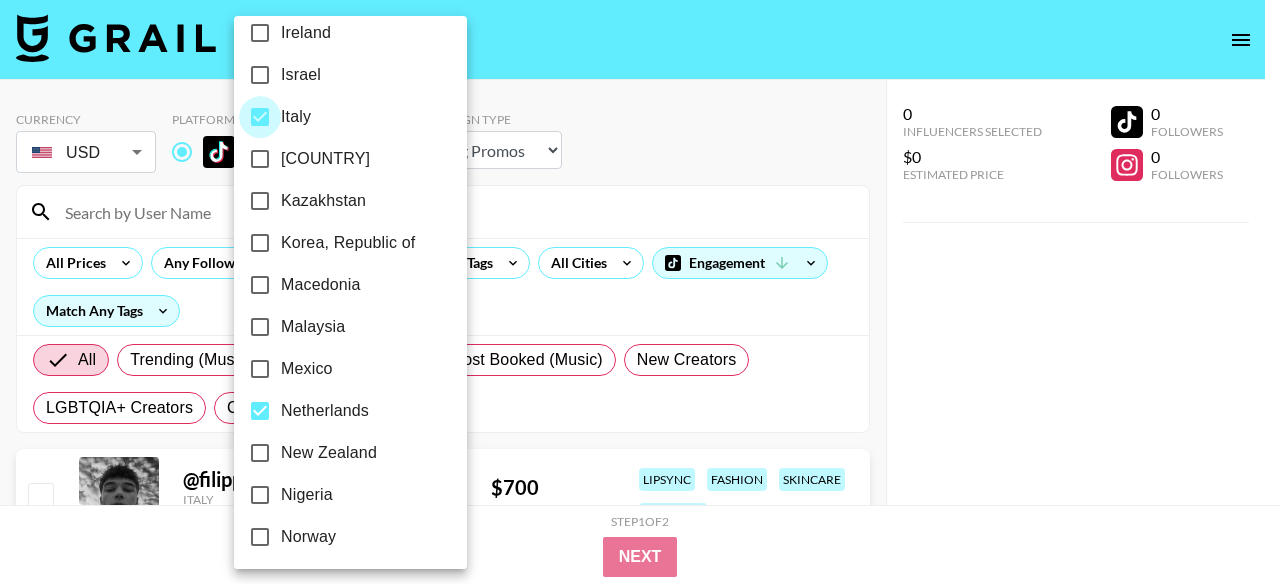 click on "Italy" at bounding box center [260, 117] 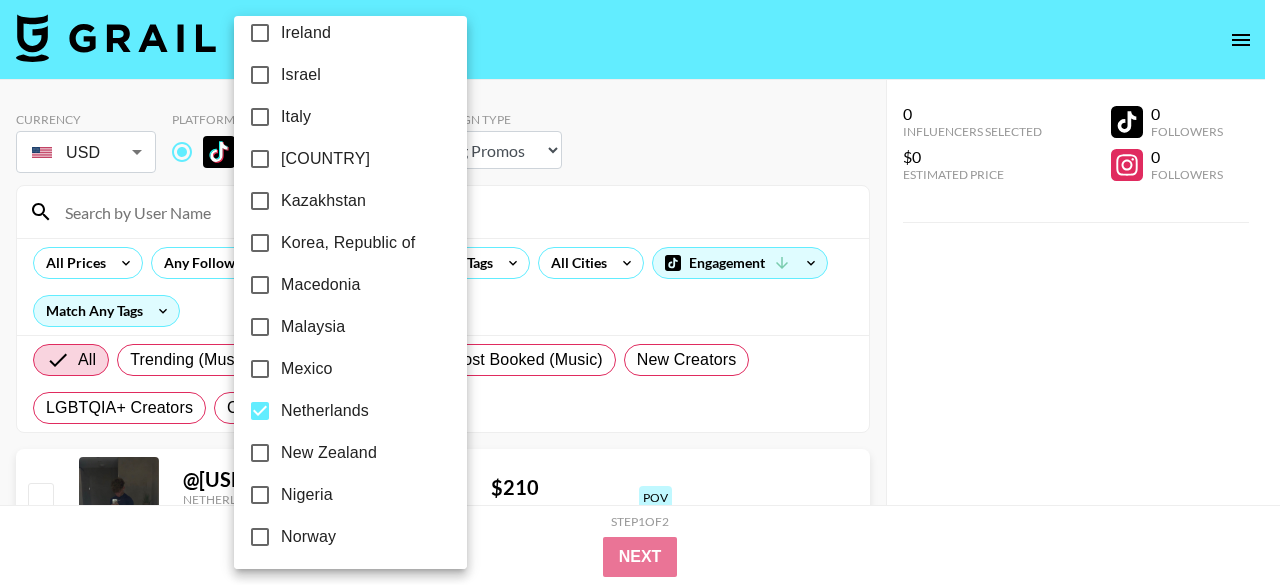 click at bounding box center [640, 292] 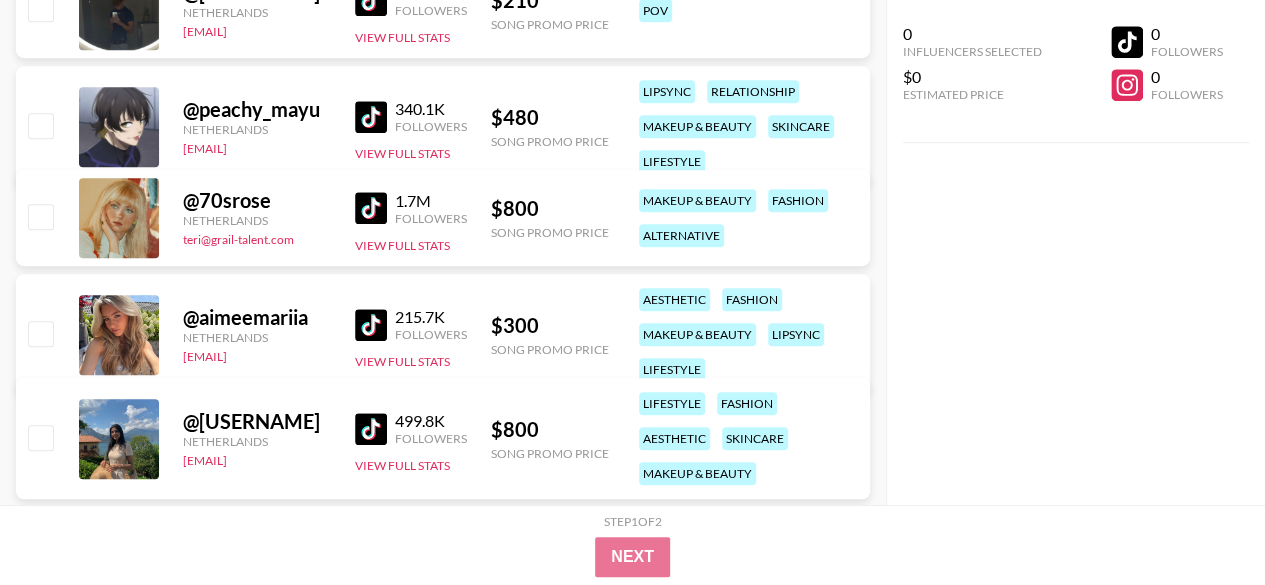 scroll, scrollTop: 358, scrollLeft: 0, axis: vertical 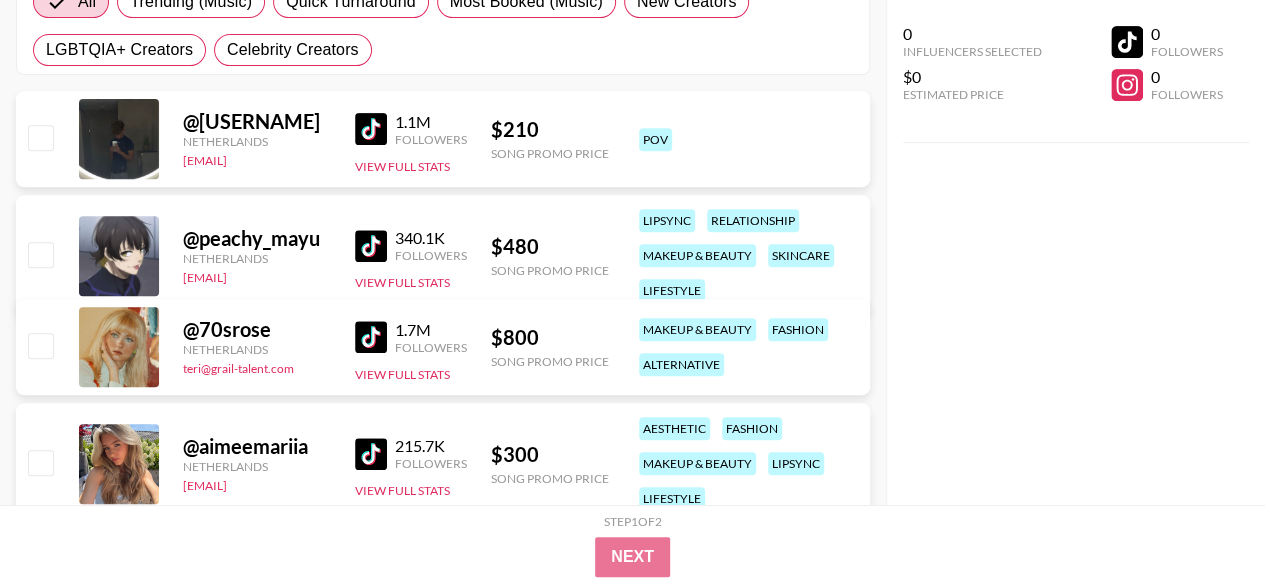 drag, startPoint x: 367, startPoint y: 165, endPoint x: 353, endPoint y: 167, distance: 14.142136 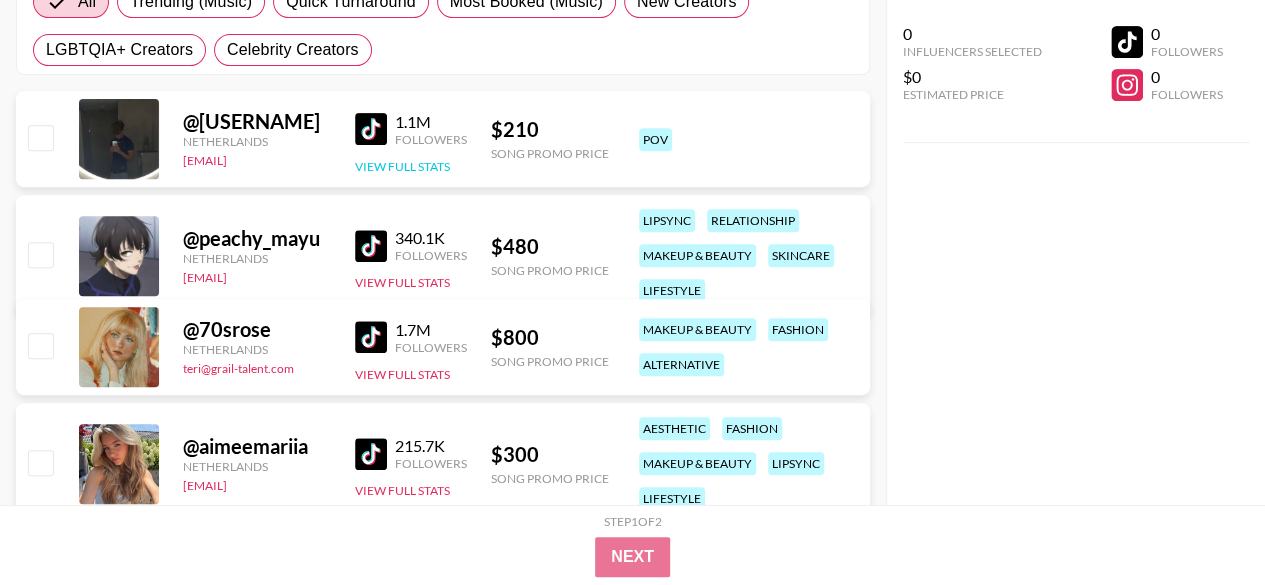 click on "View Full Stats" at bounding box center [402, 166] 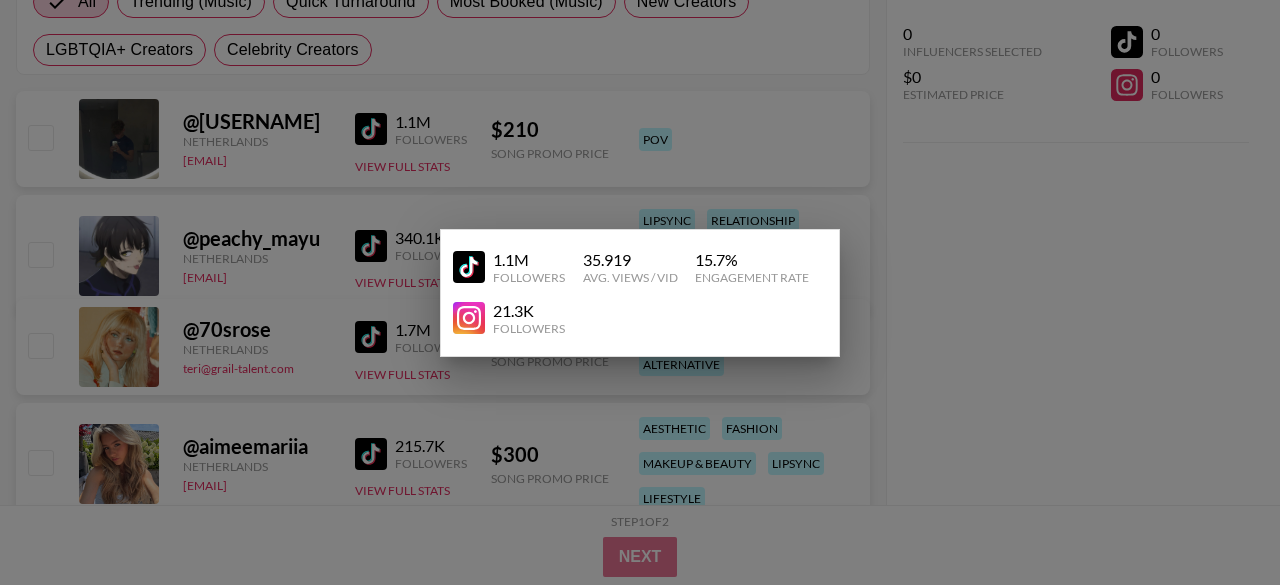 click at bounding box center [640, 292] 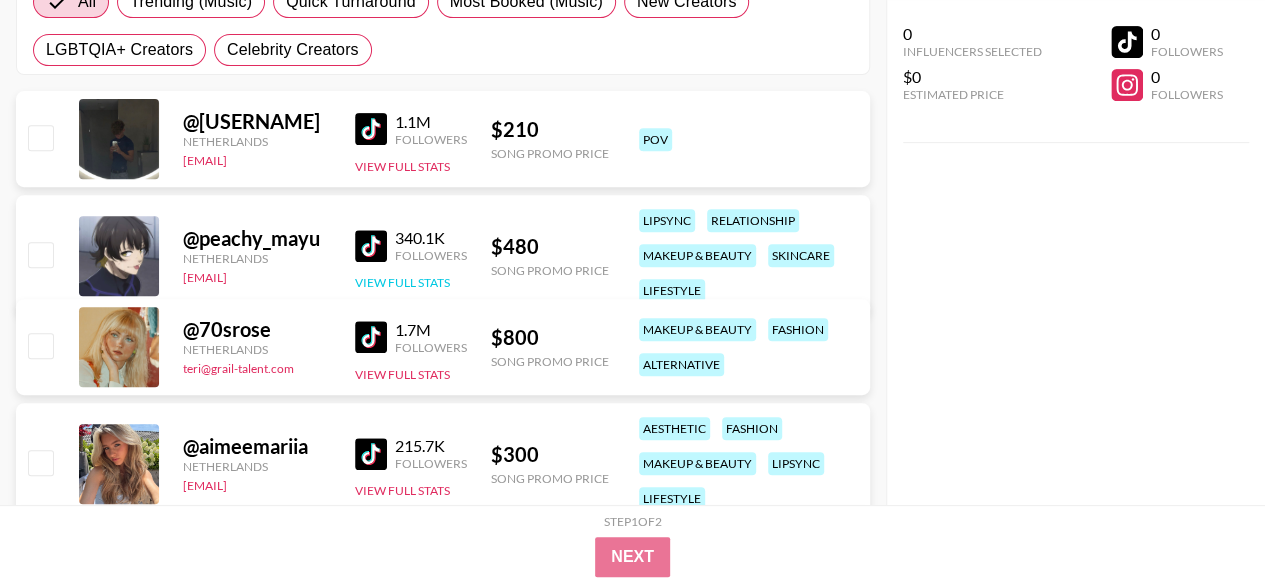 click on "View Full Stats" at bounding box center [402, 282] 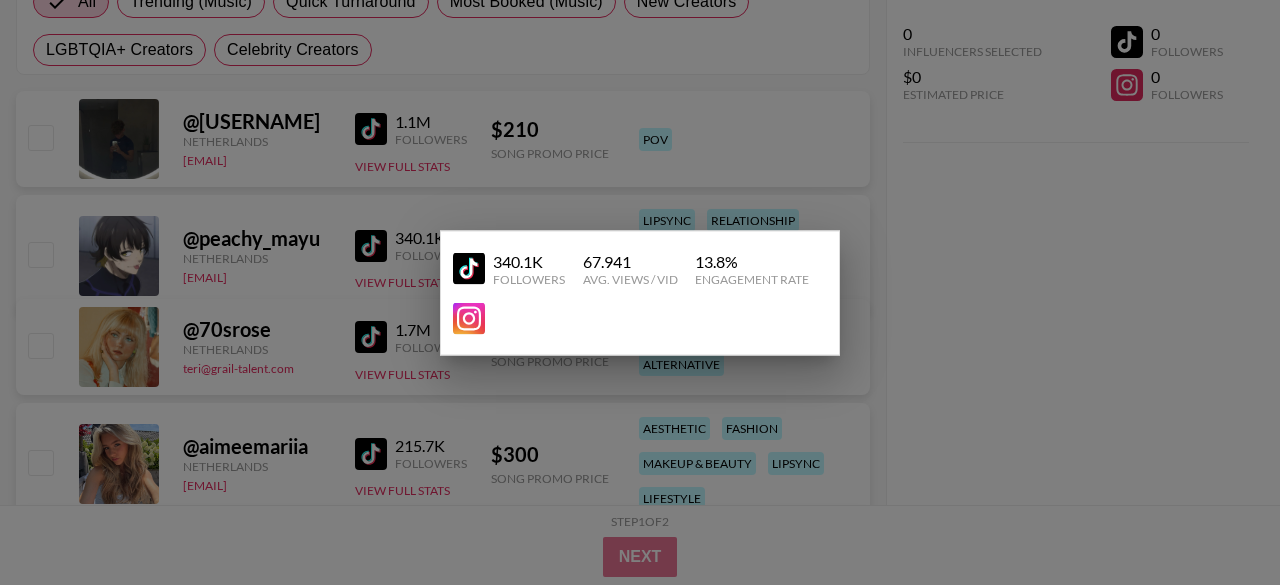 click at bounding box center [640, 292] 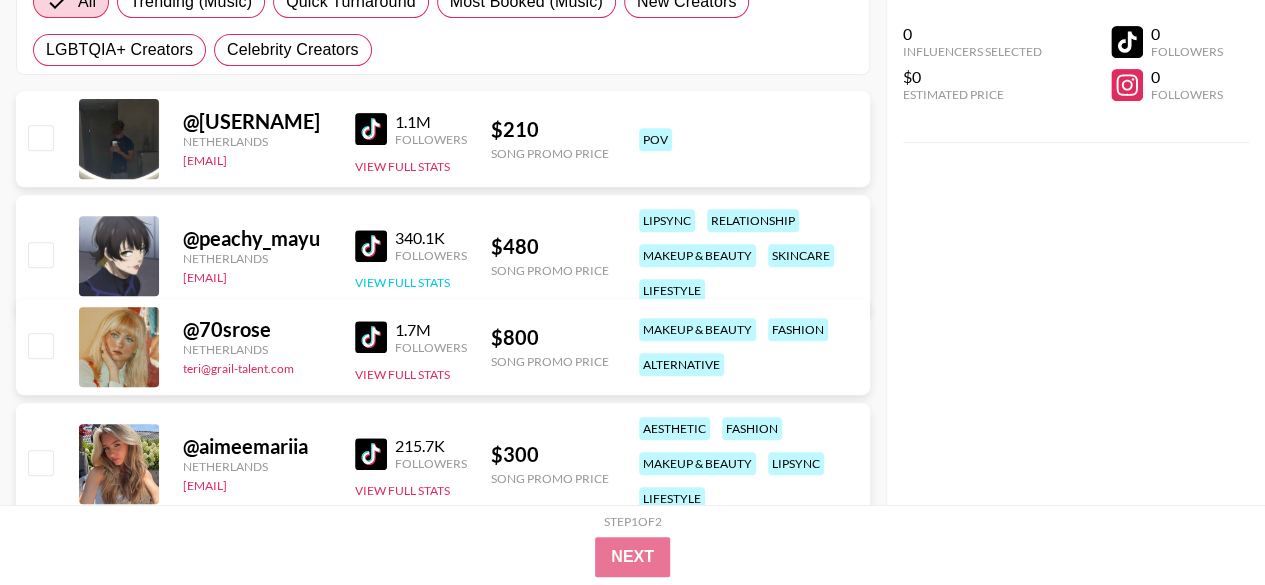 click on "View Full Stats" at bounding box center [402, 282] 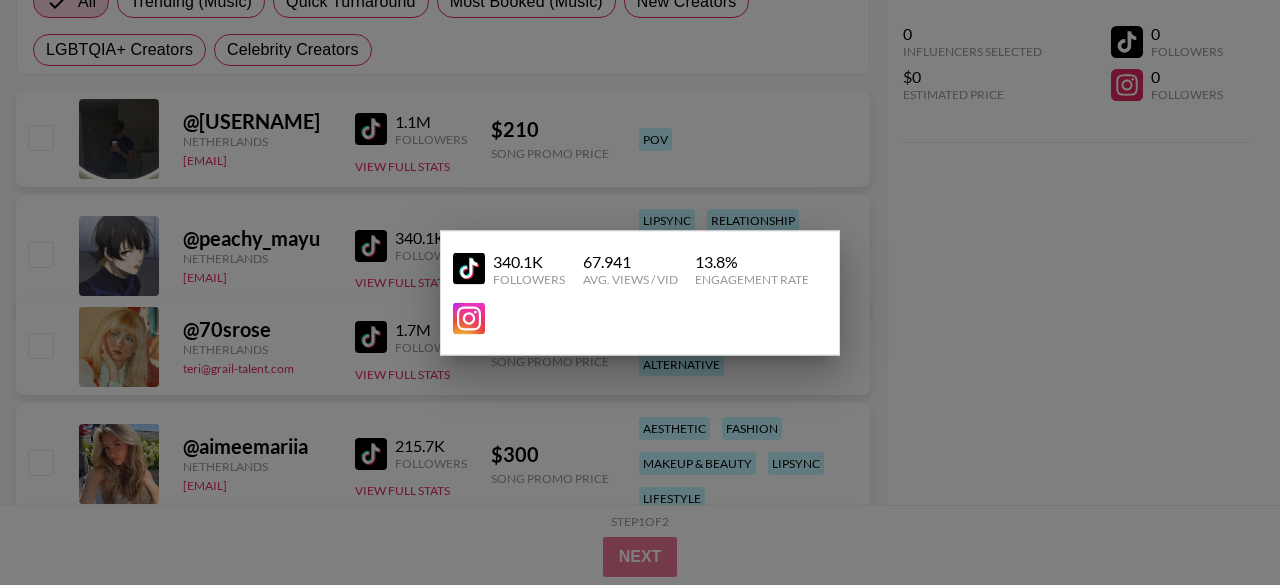 click at bounding box center (640, 292) 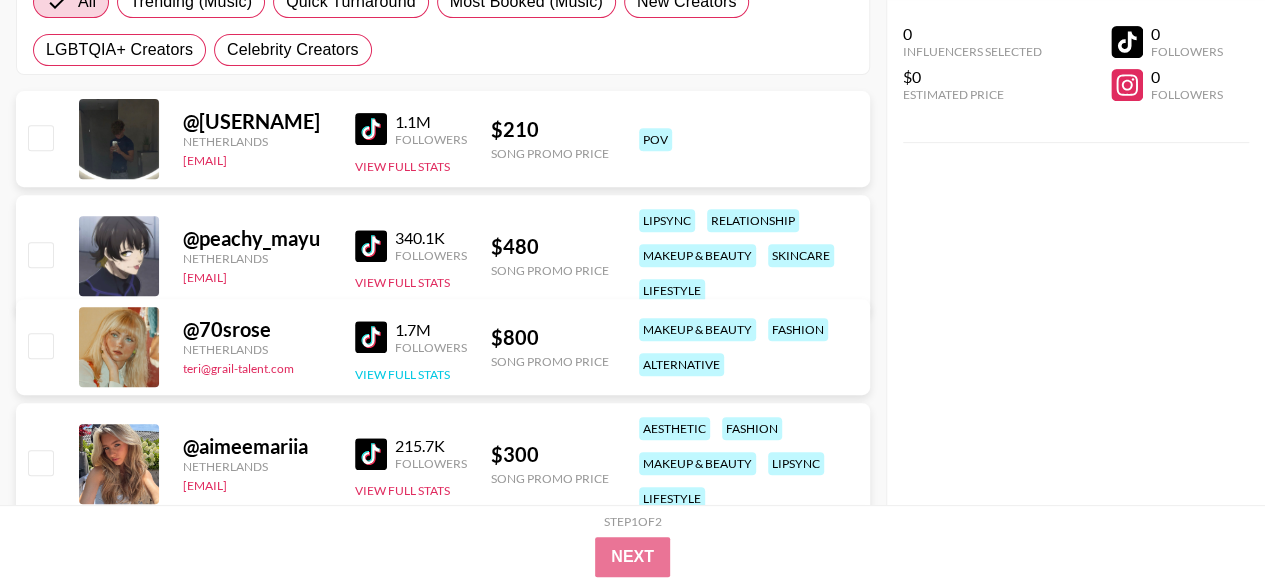 click on "View Full Stats" at bounding box center [402, 374] 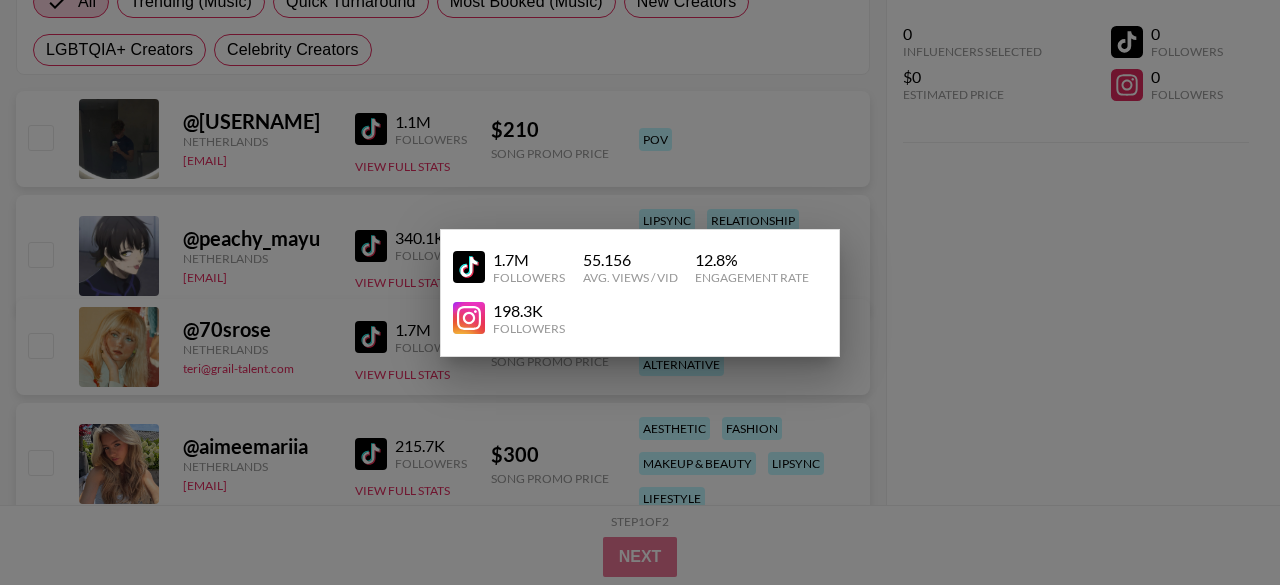 click at bounding box center [640, 292] 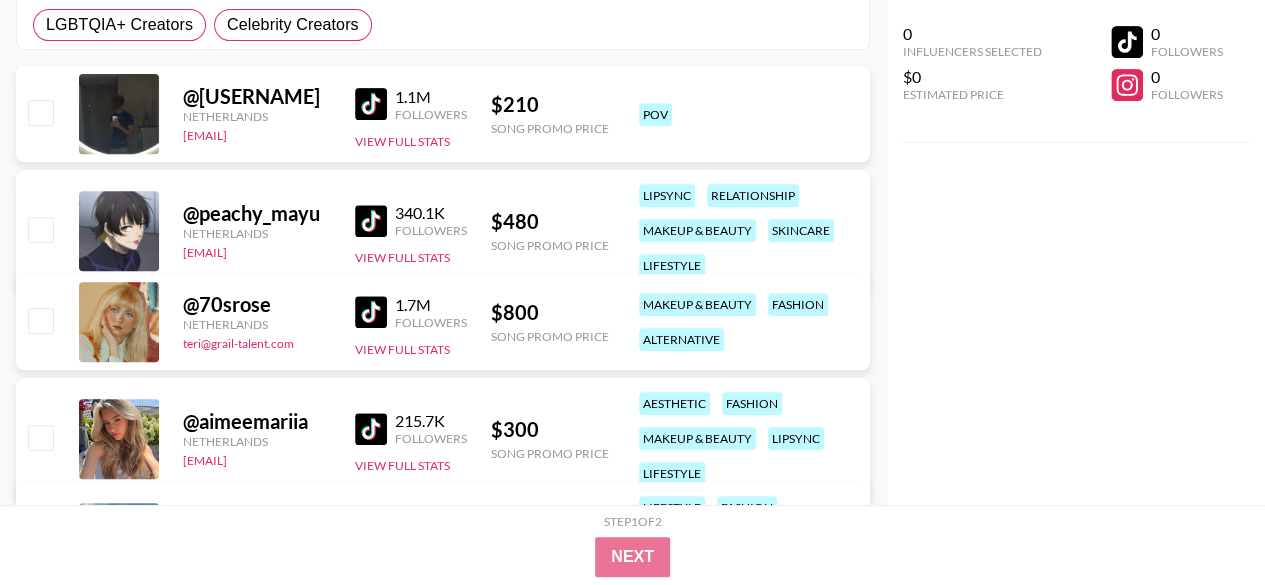 scroll, scrollTop: 384, scrollLeft: 0, axis: vertical 